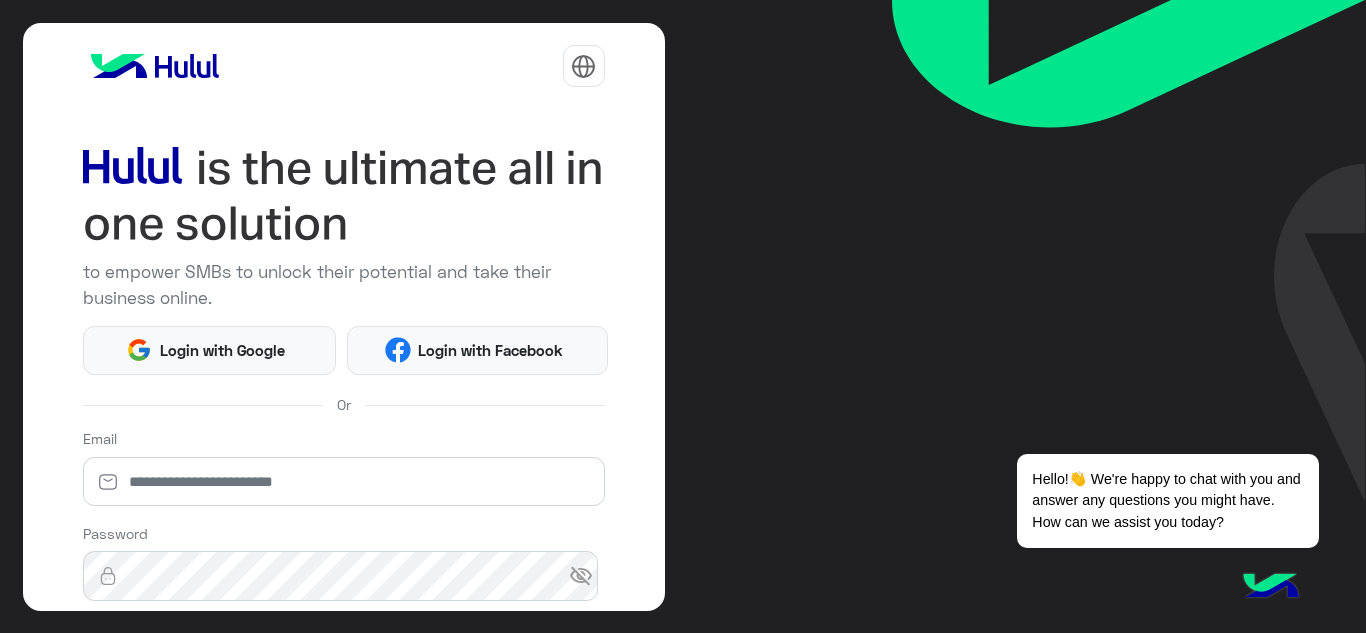 scroll, scrollTop: 0, scrollLeft: 0, axis: both 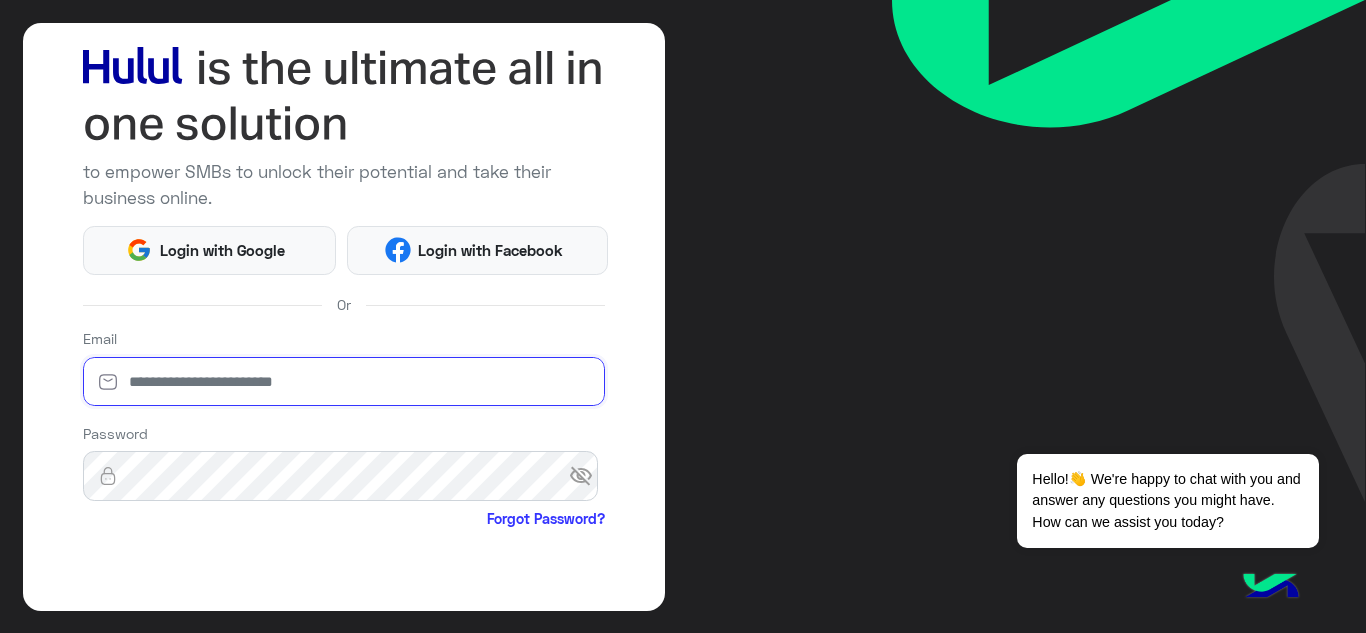 click at bounding box center (344, 382) 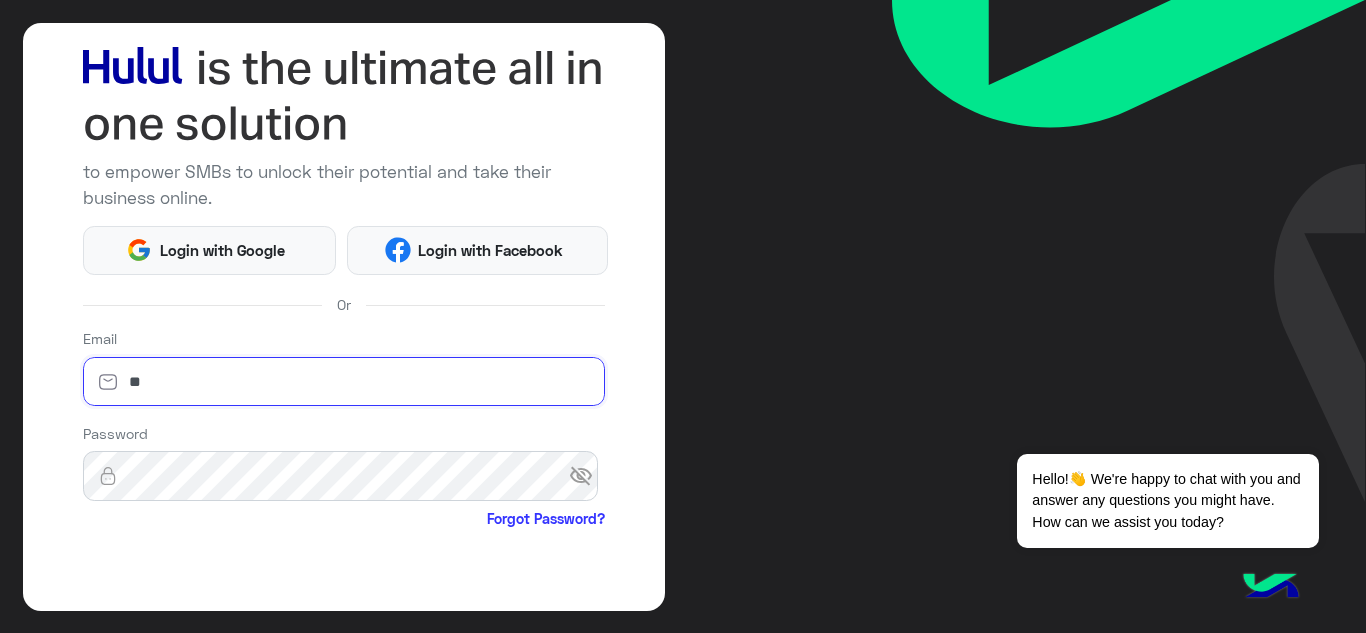 type on "*" 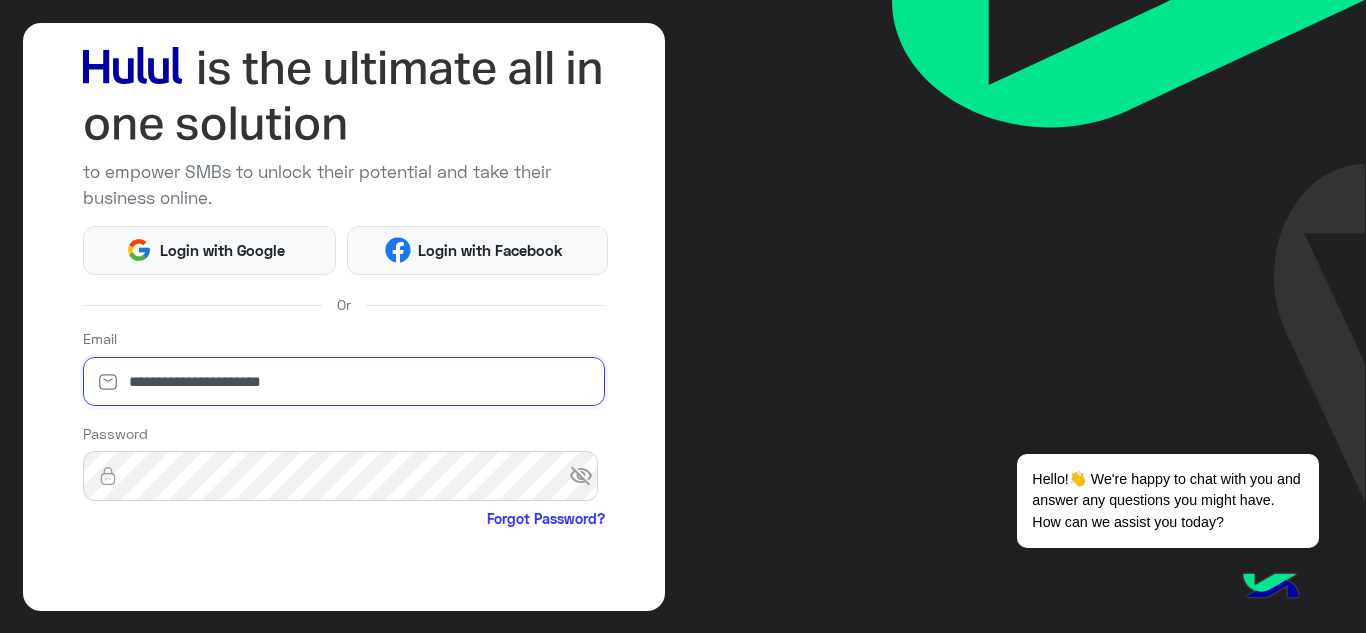 type on "**********" 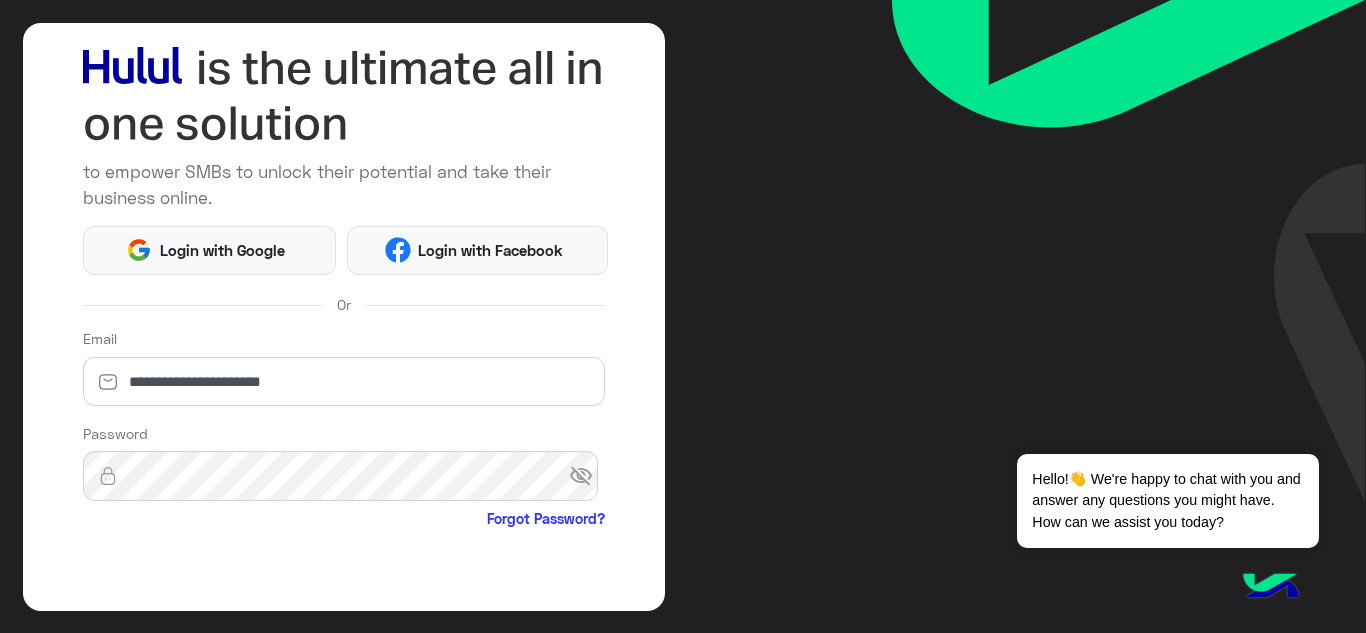 click on "visibility_off" at bounding box center (587, 476) 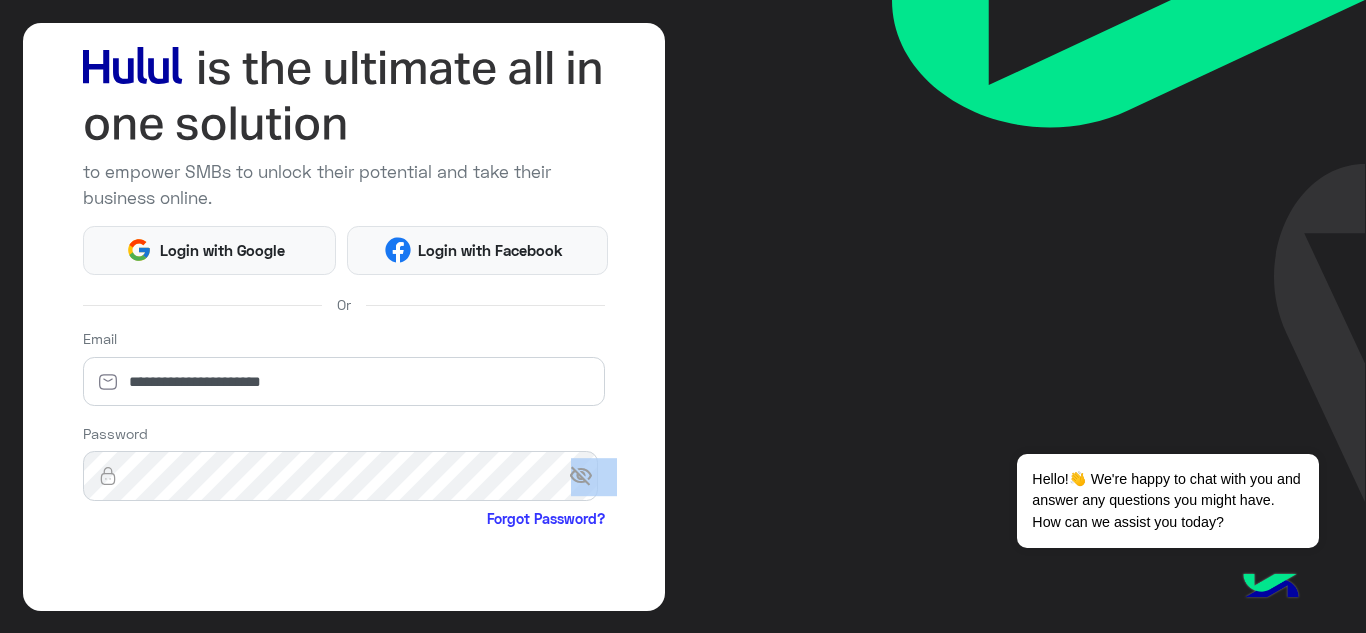 click on "visibility_off" at bounding box center [587, 476] 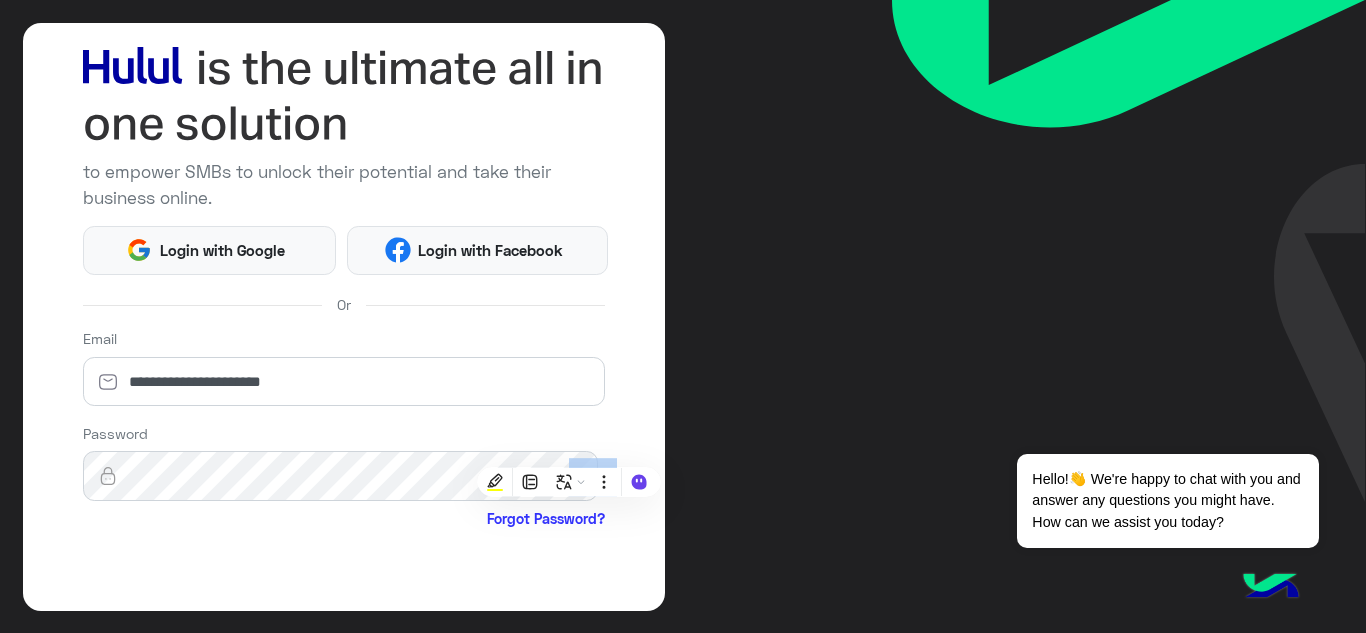 scroll, scrollTop: 200, scrollLeft: 0, axis: vertical 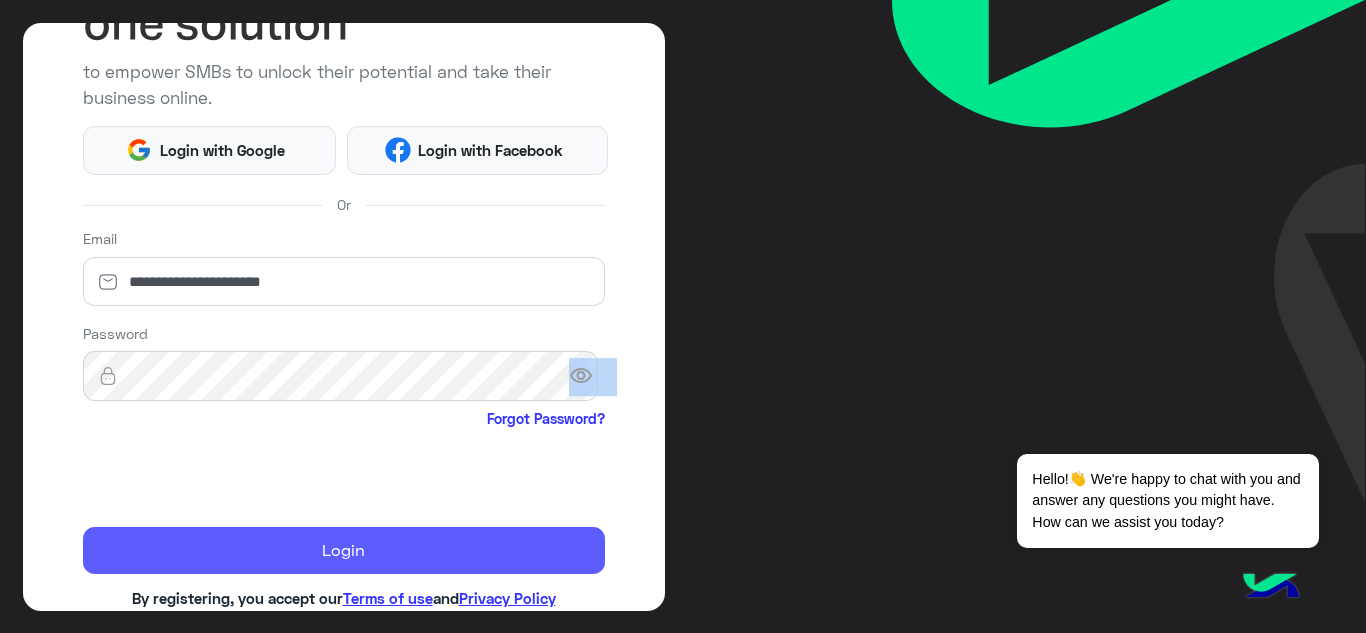 click on "Login" 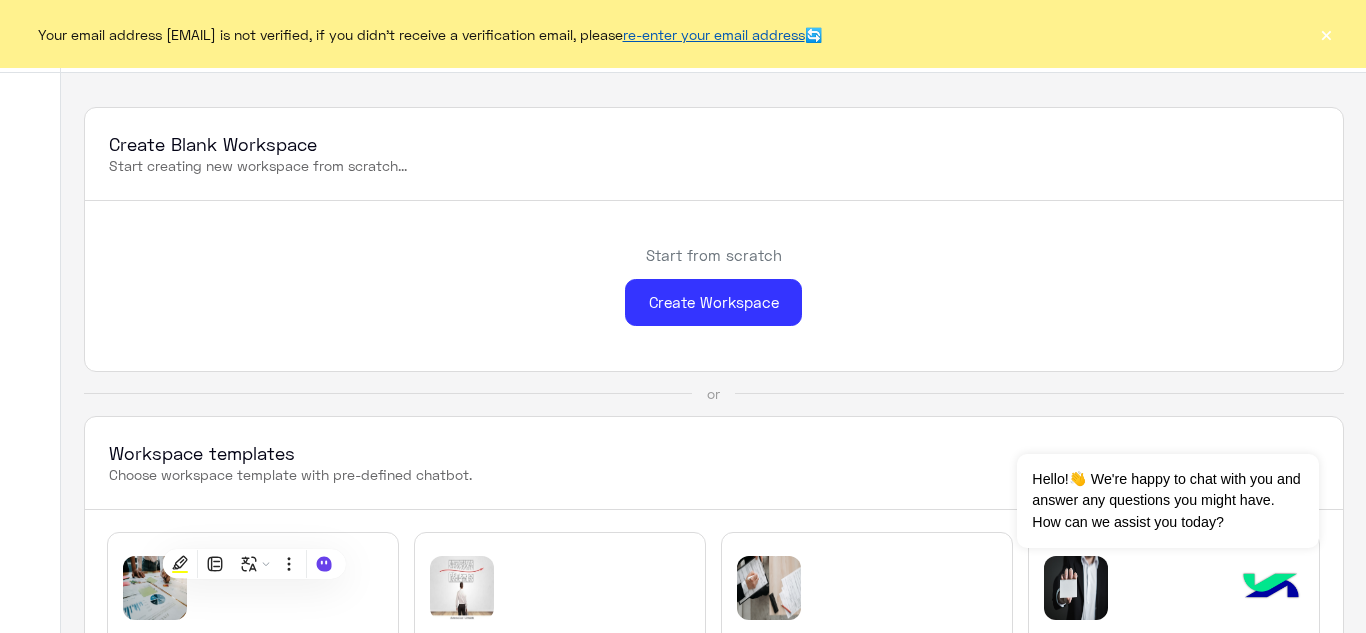 click on "re-enter your email address" 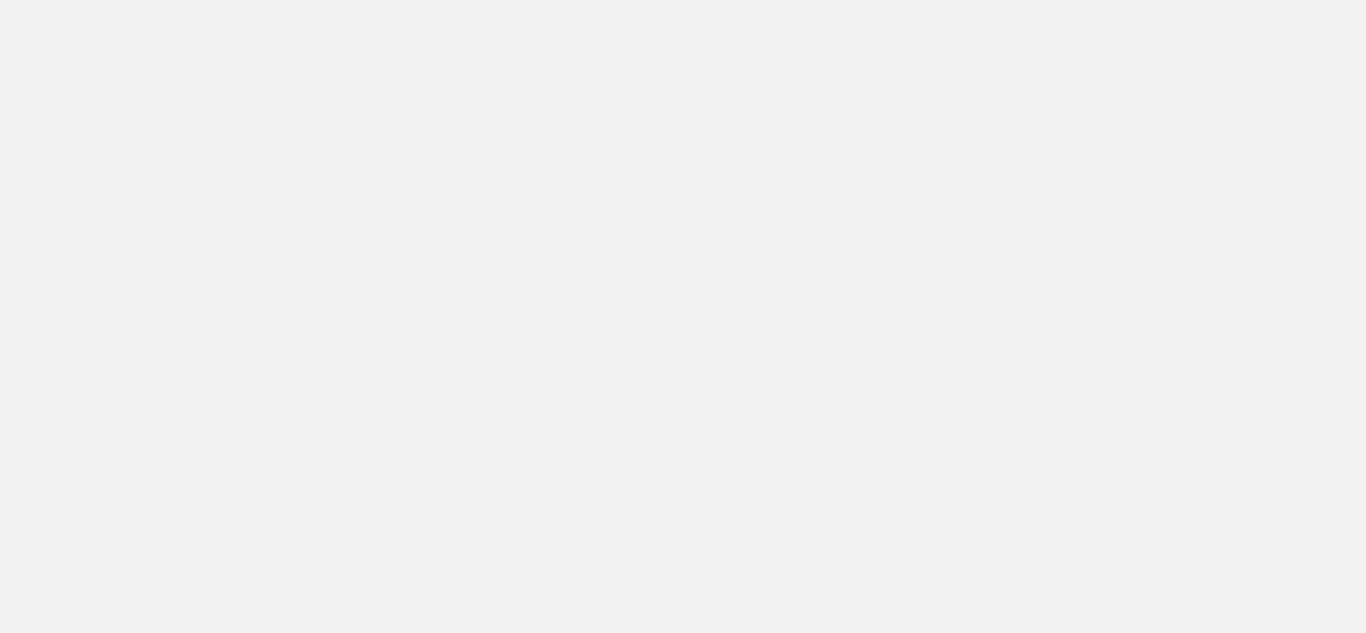scroll, scrollTop: 0, scrollLeft: 0, axis: both 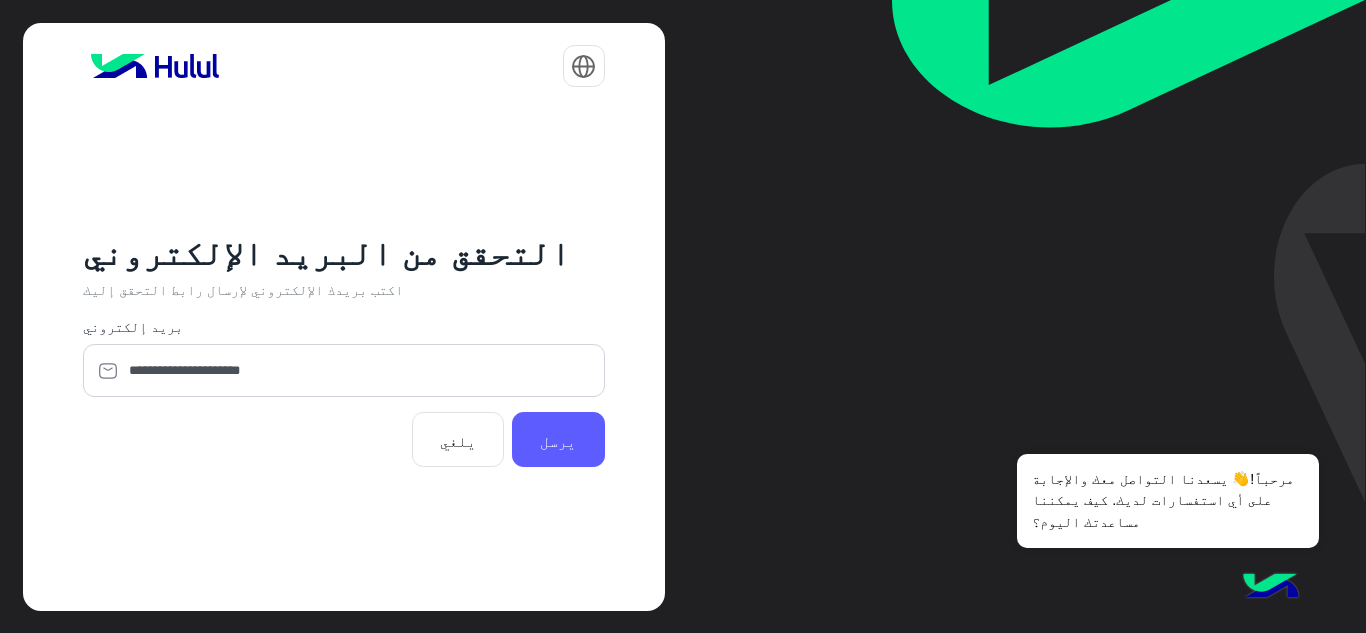 click on "يرسل" 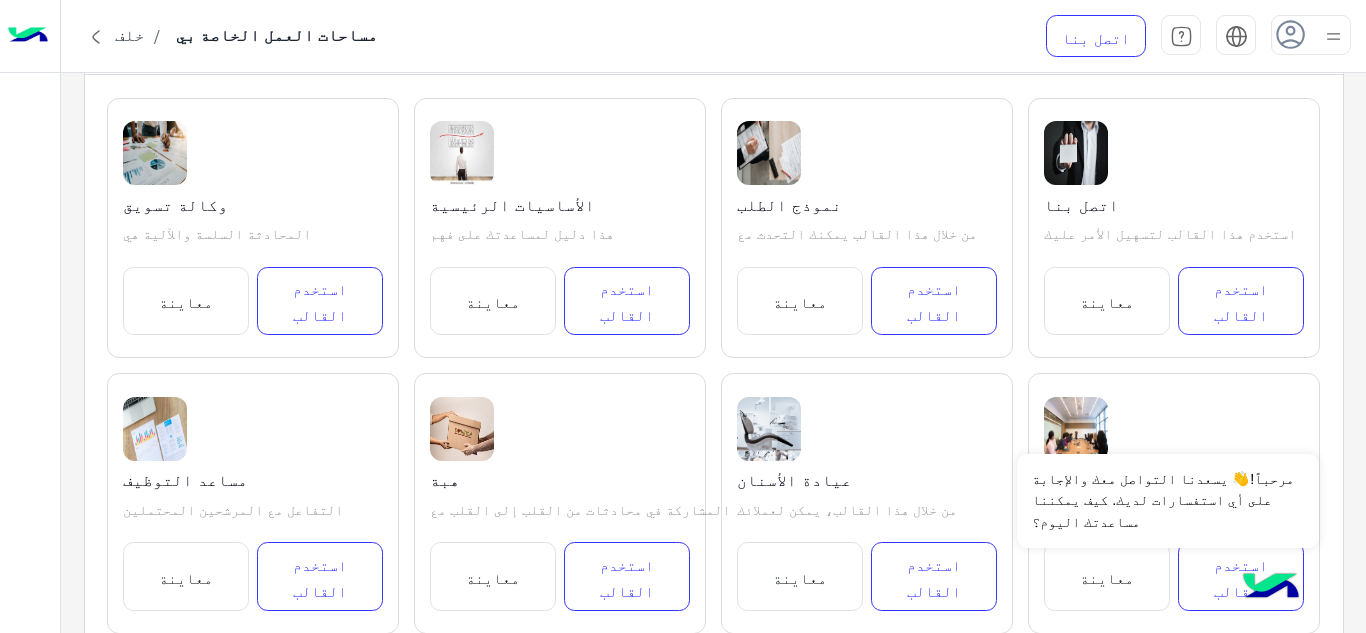 scroll, scrollTop: 500, scrollLeft: 0, axis: vertical 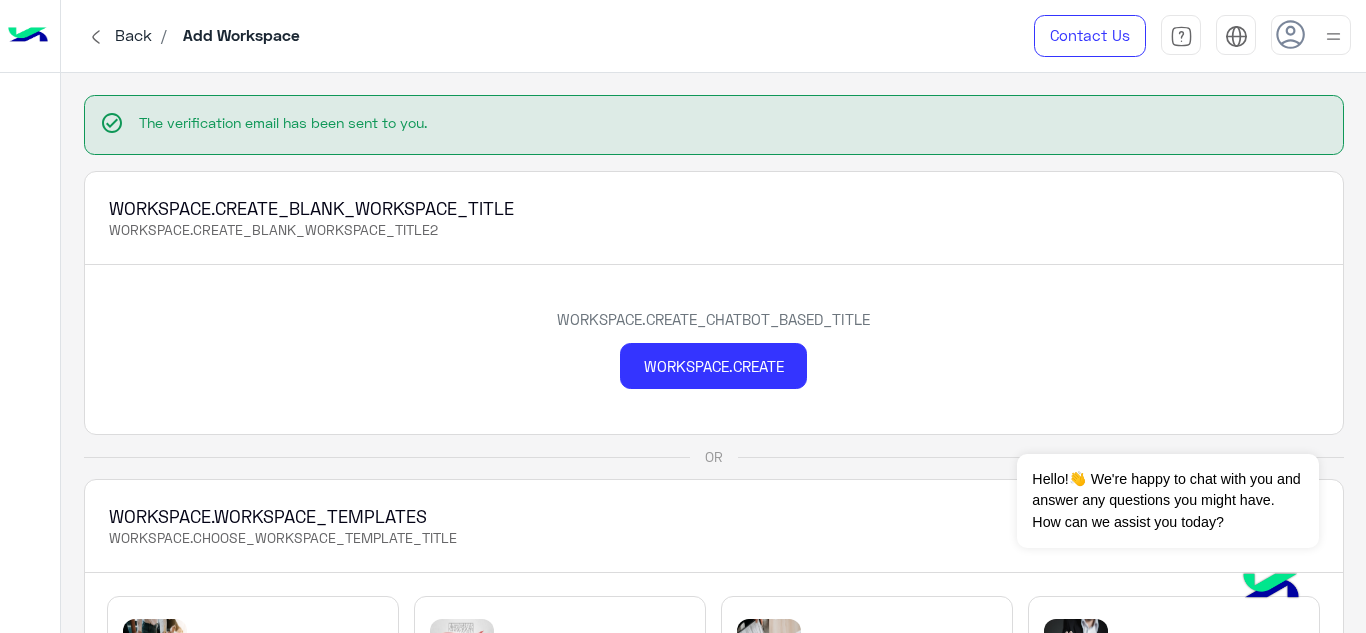 click 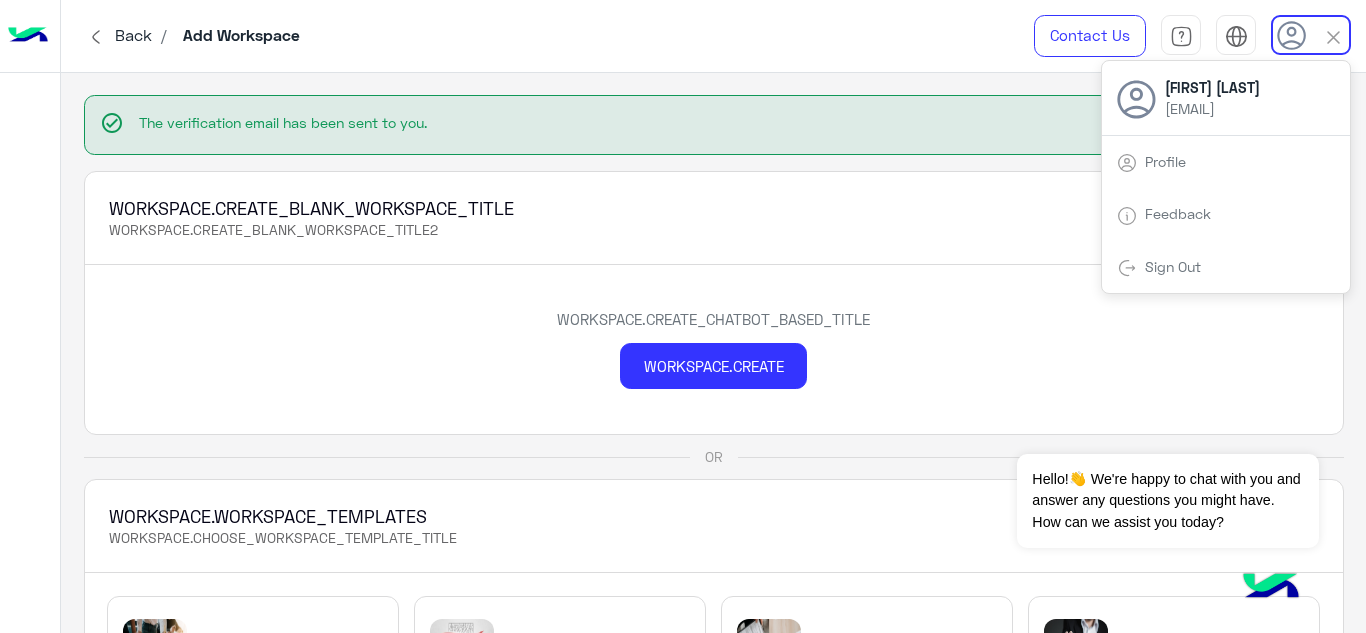 click 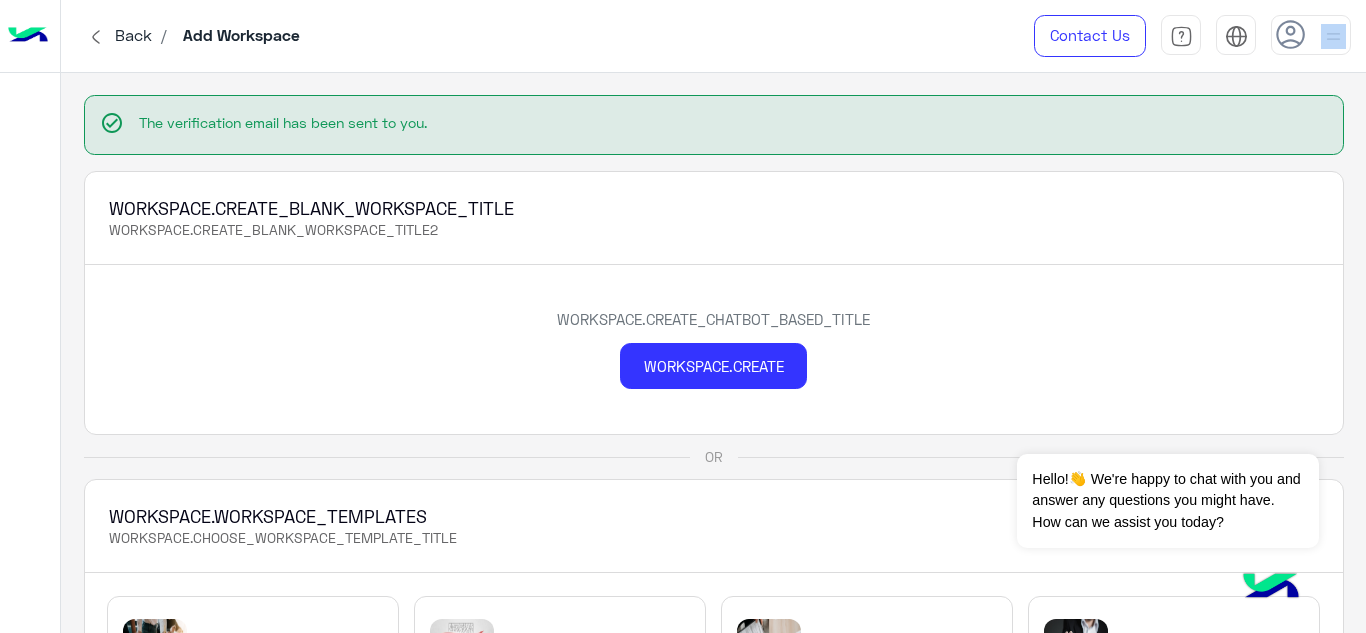 click 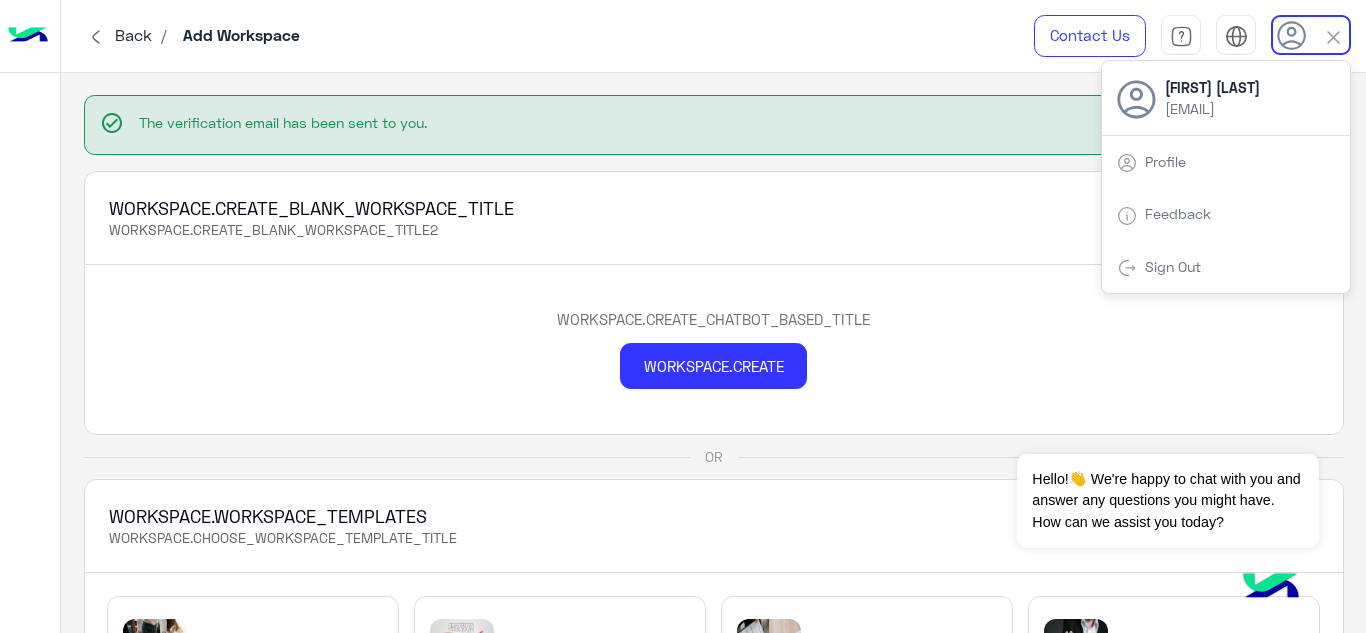 click on "Back  /  Add Workspace" at bounding box center (496, 36) 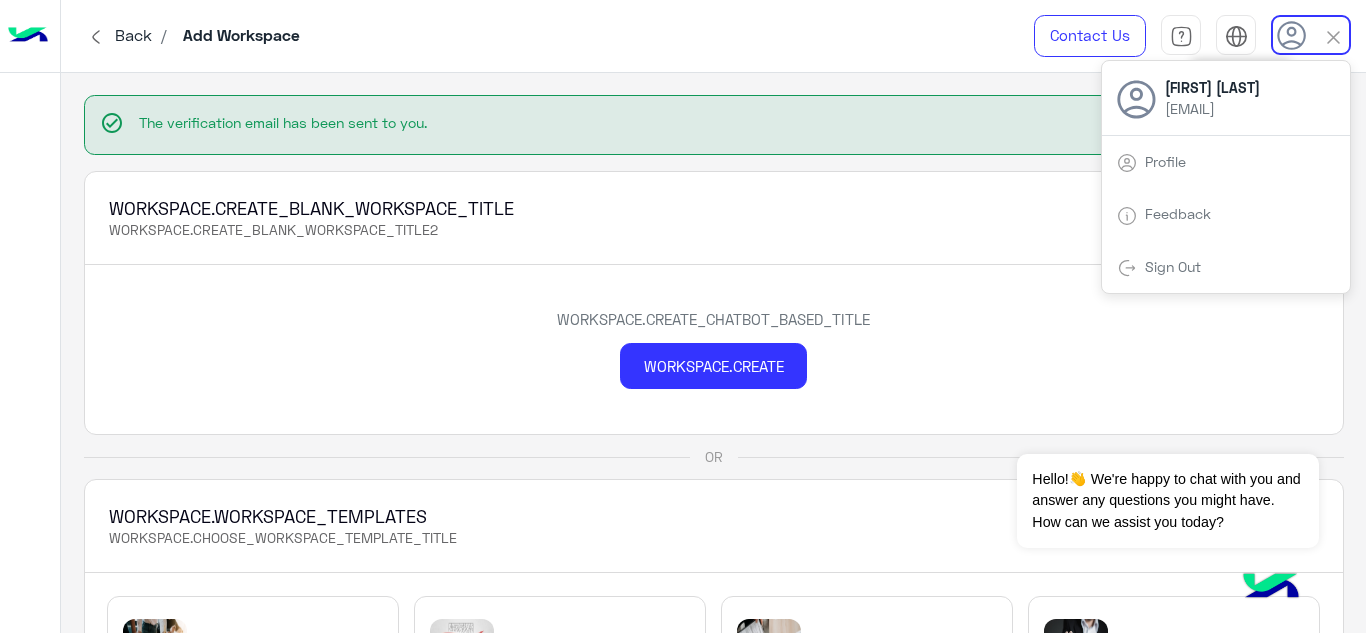 click at bounding box center [1236, 36] 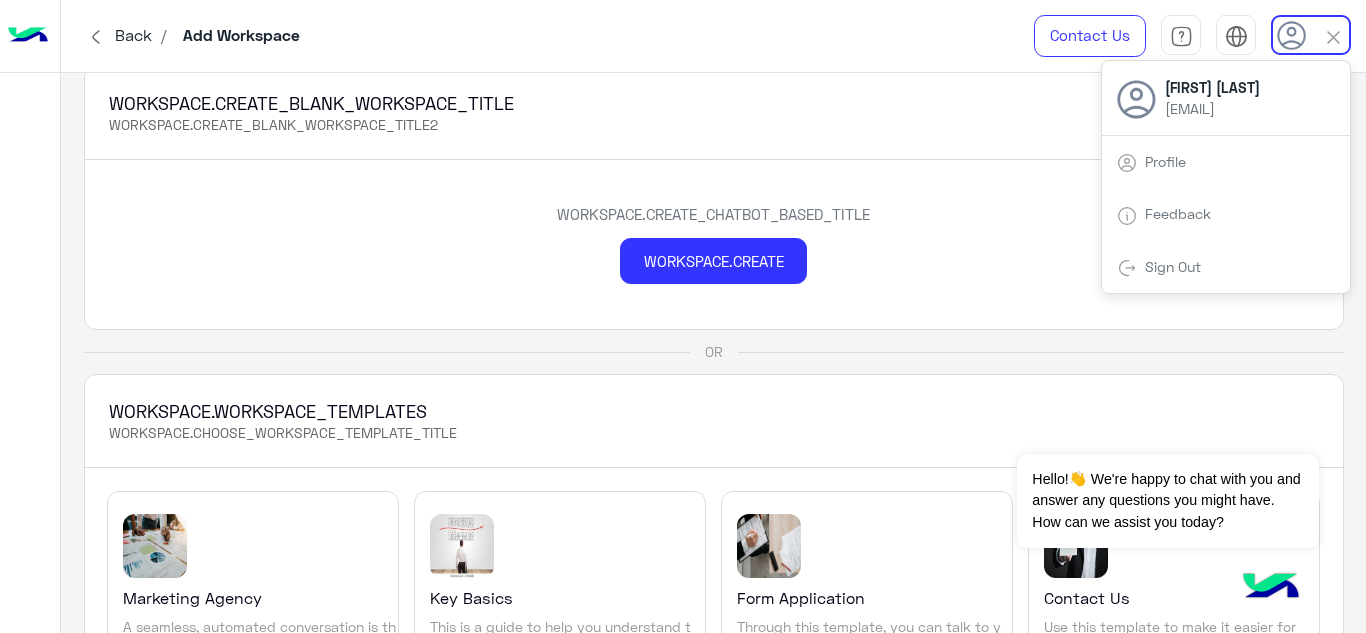 scroll, scrollTop: 0, scrollLeft: 0, axis: both 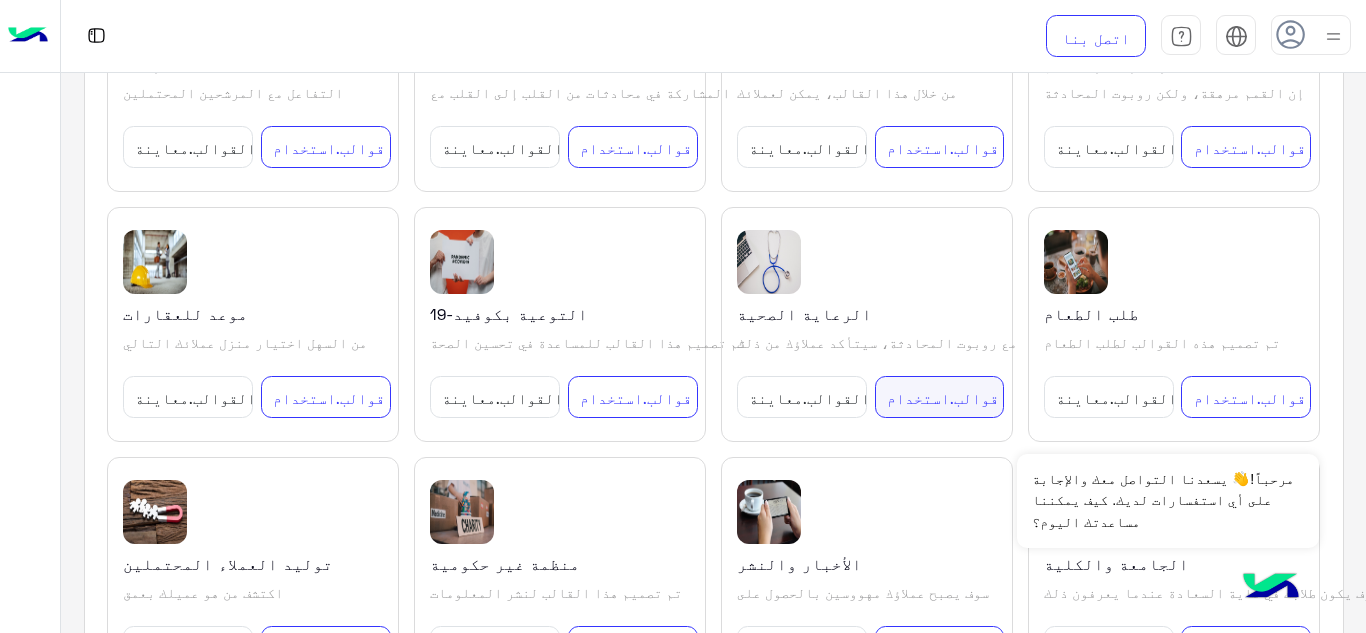 click on "قوالب.استخدام" at bounding box center (943, 398) 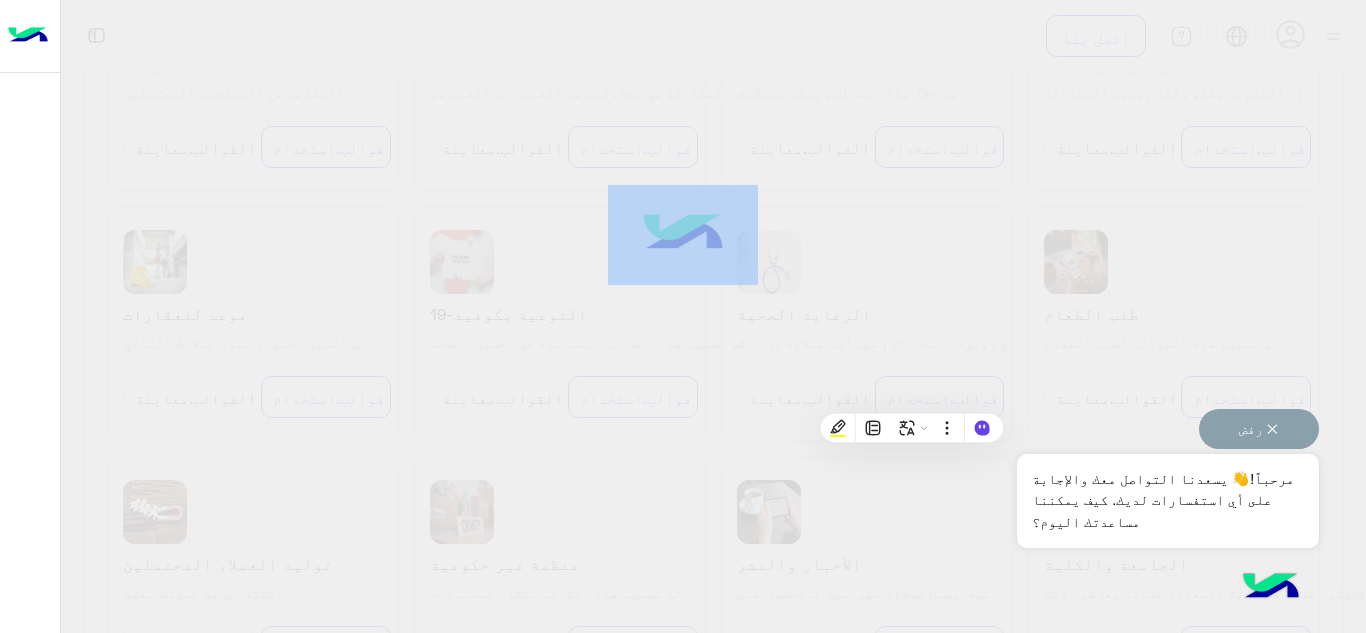 click on "رفض ✕" at bounding box center [1258, 429] 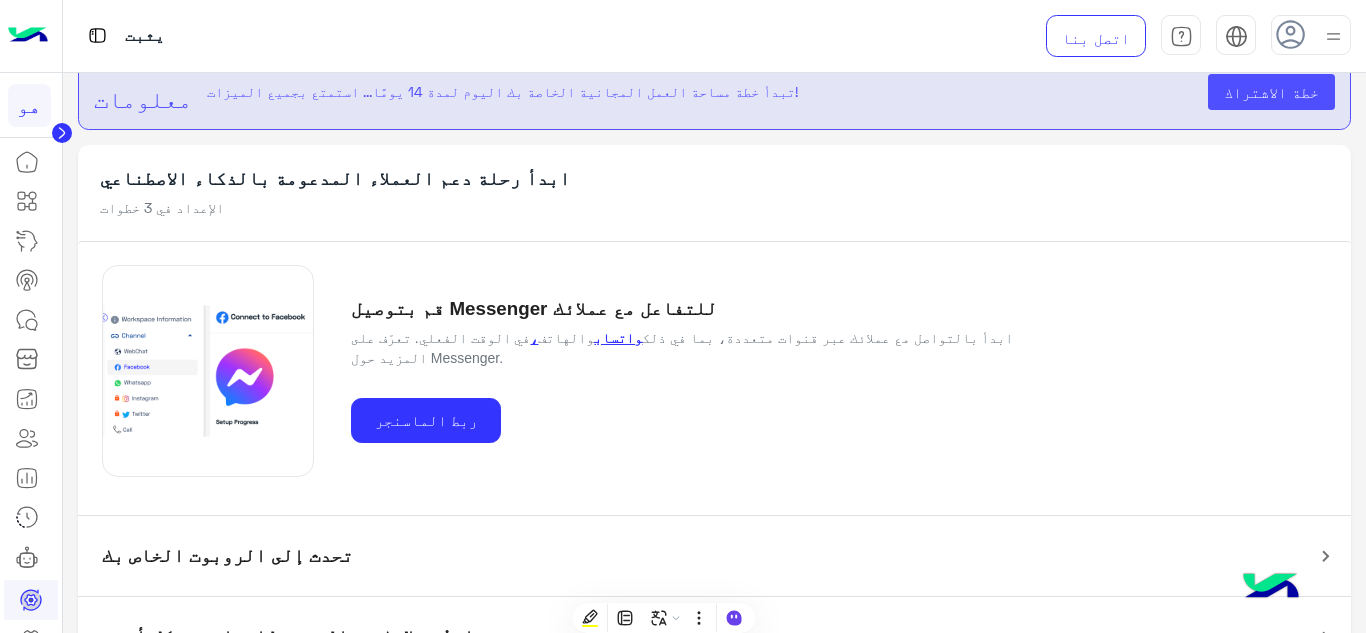 scroll, scrollTop: 0, scrollLeft: 0, axis: both 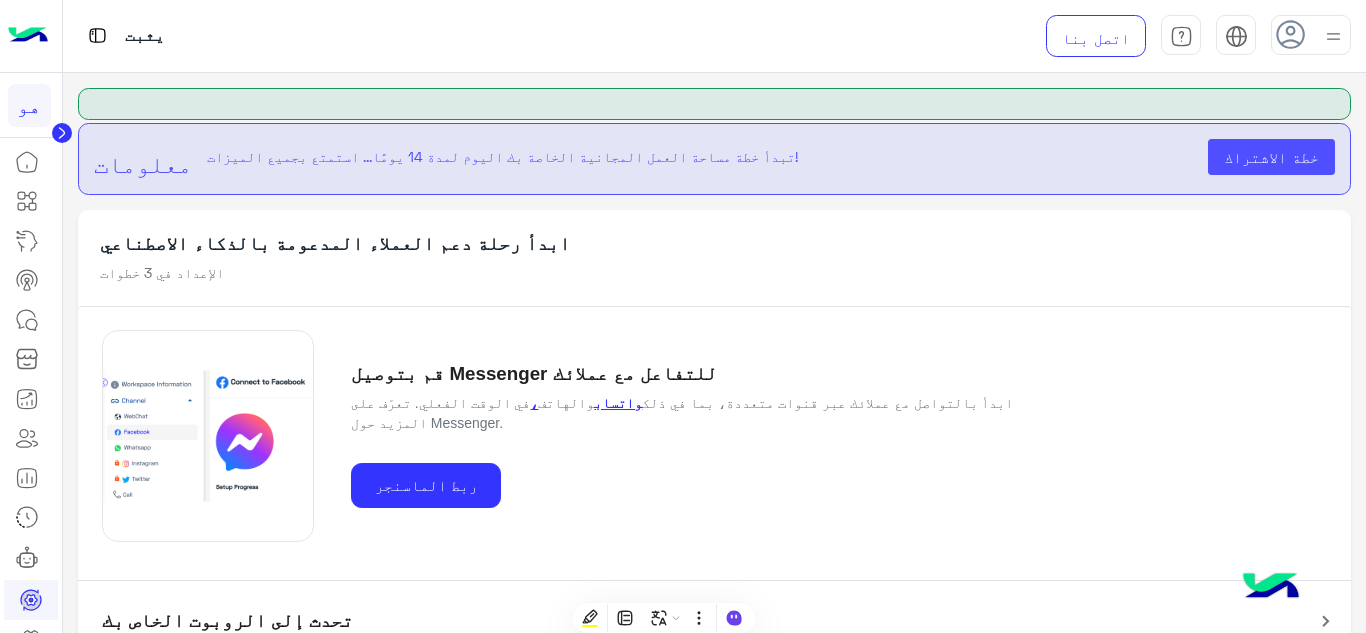click on "خطة الاشتراك" at bounding box center [1271, 157] 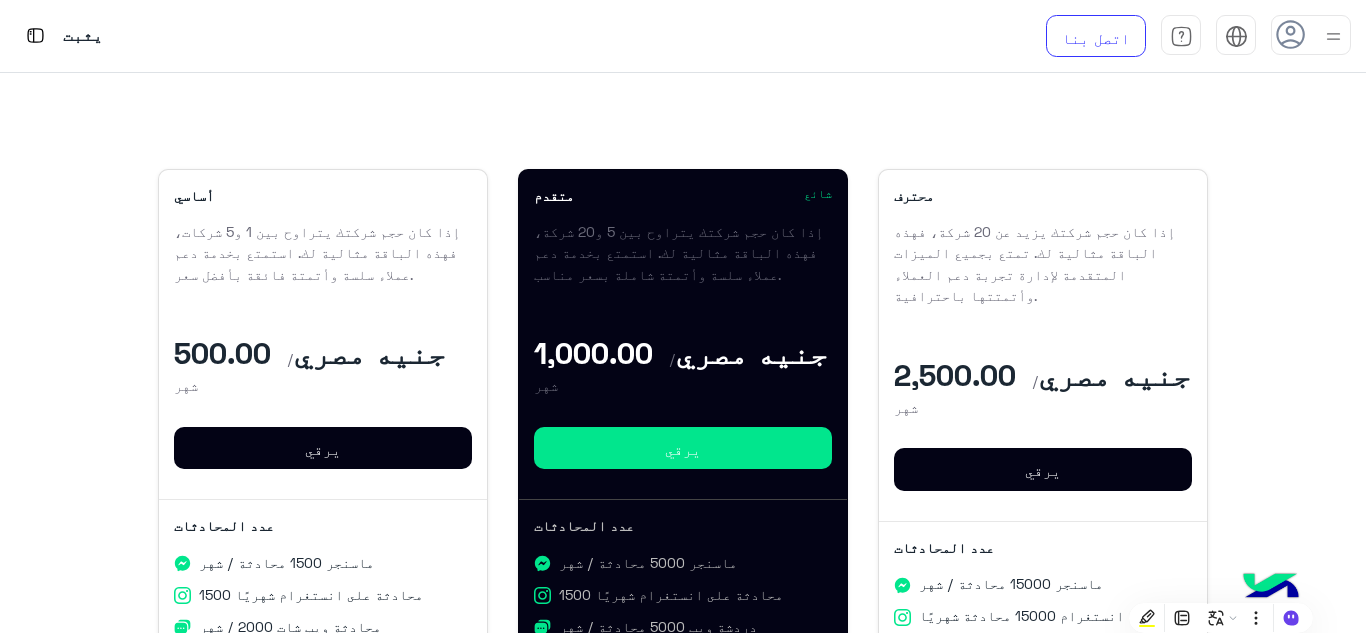 scroll, scrollTop: 0, scrollLeft: 0, axis: both 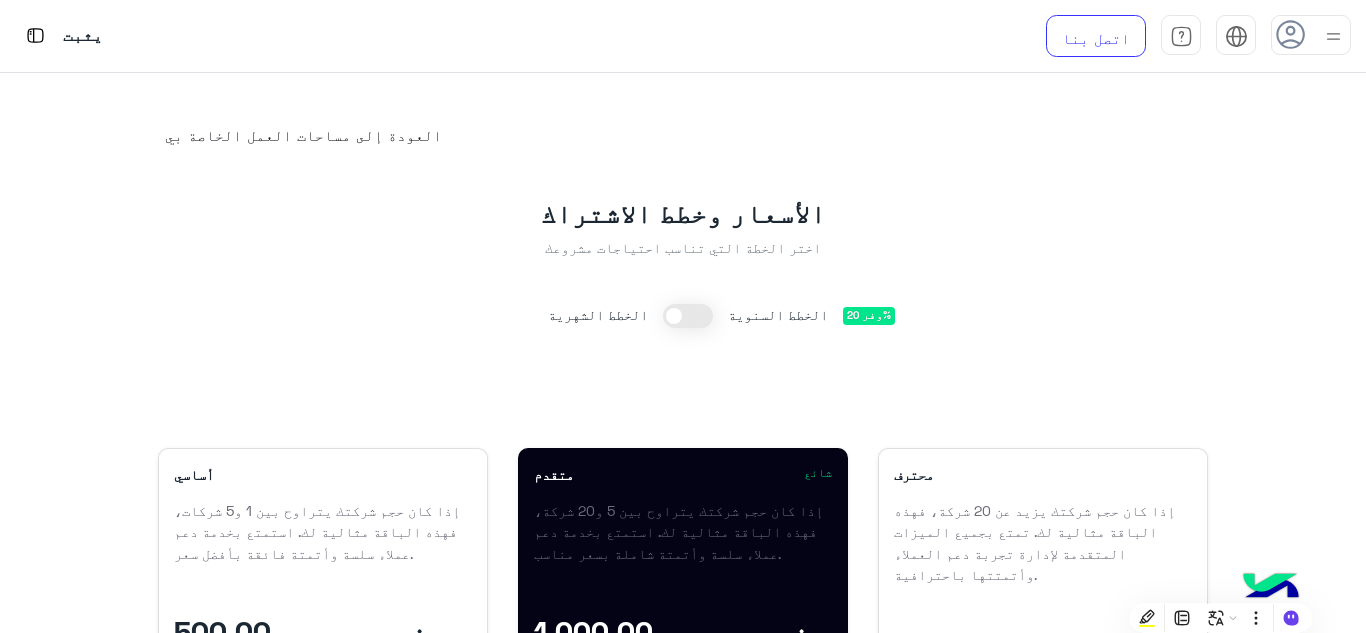 click 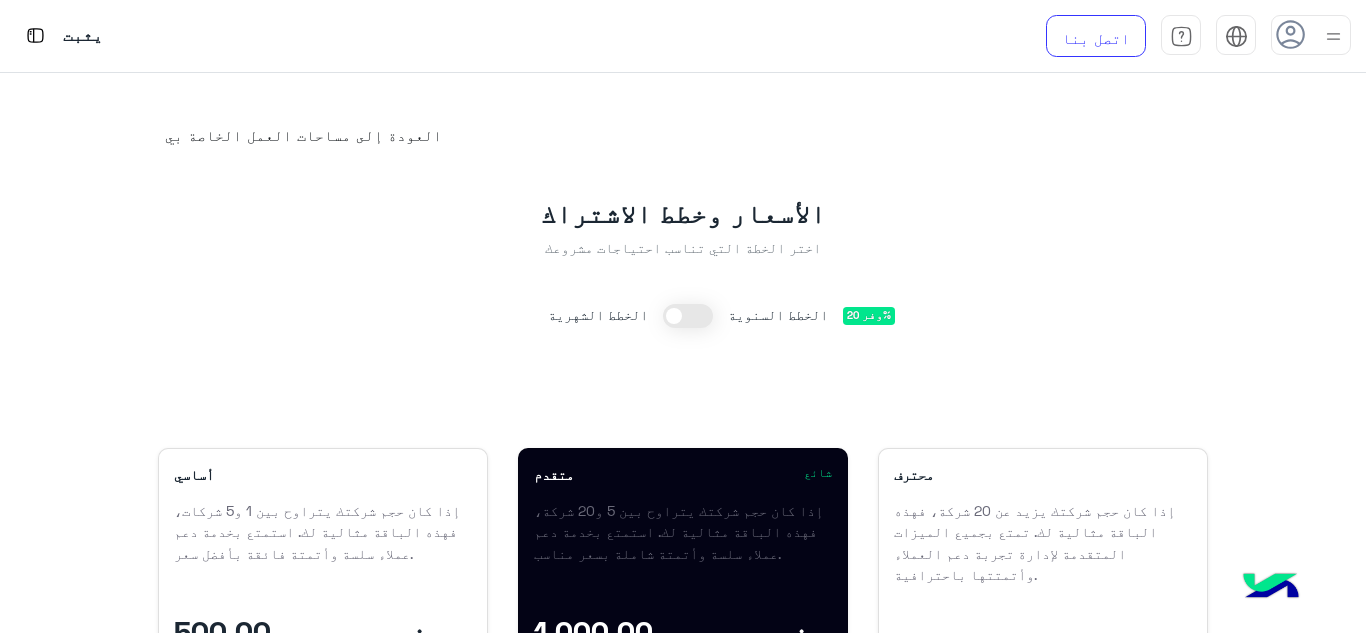 click 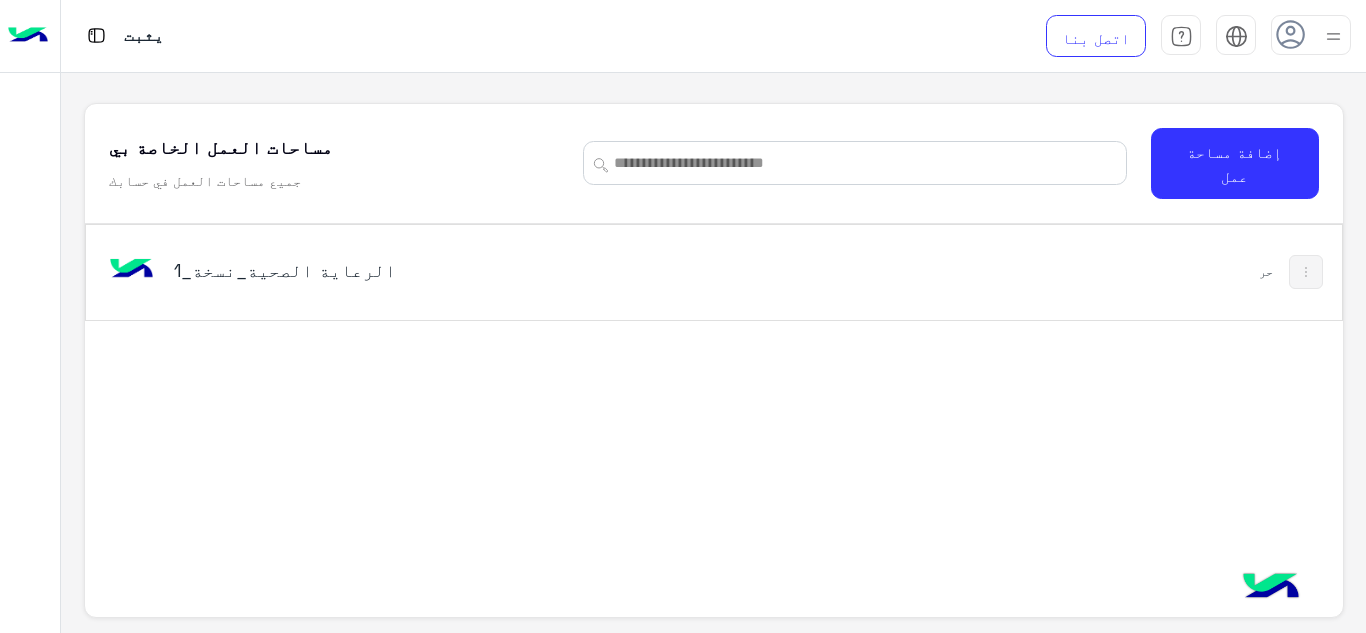 click at bounding box center (1306, 272) 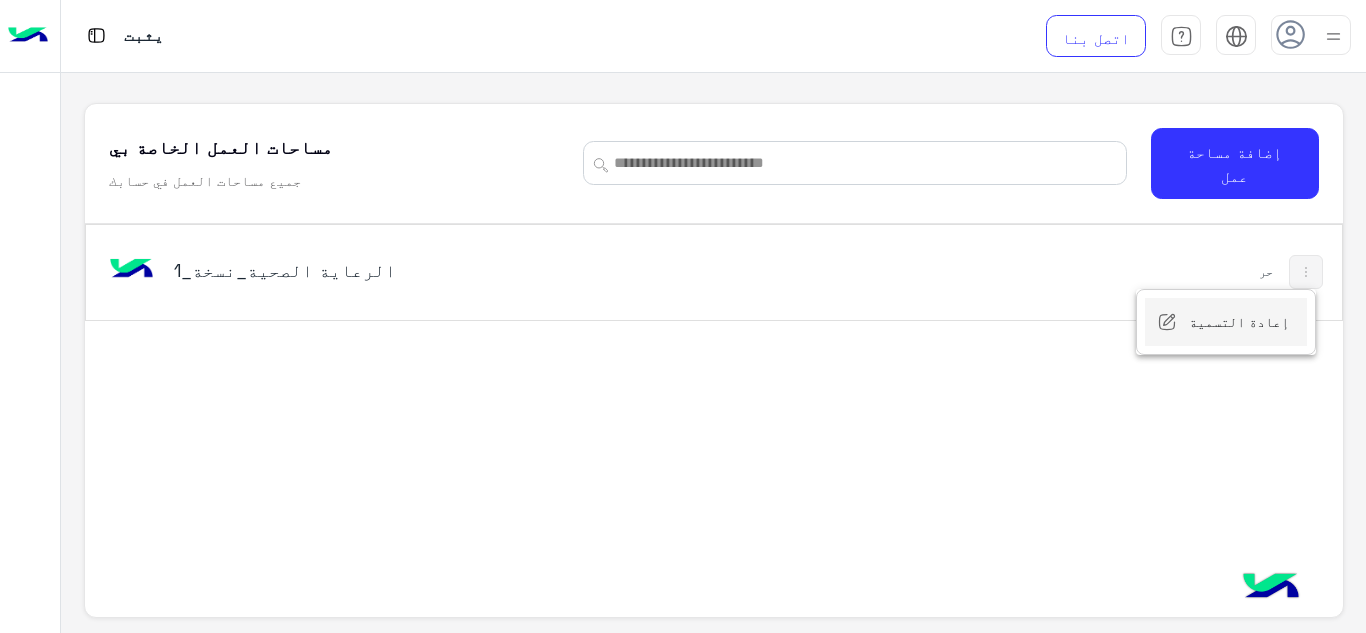 click on "إعادة التسمية" at bounding box center [1239, 322] 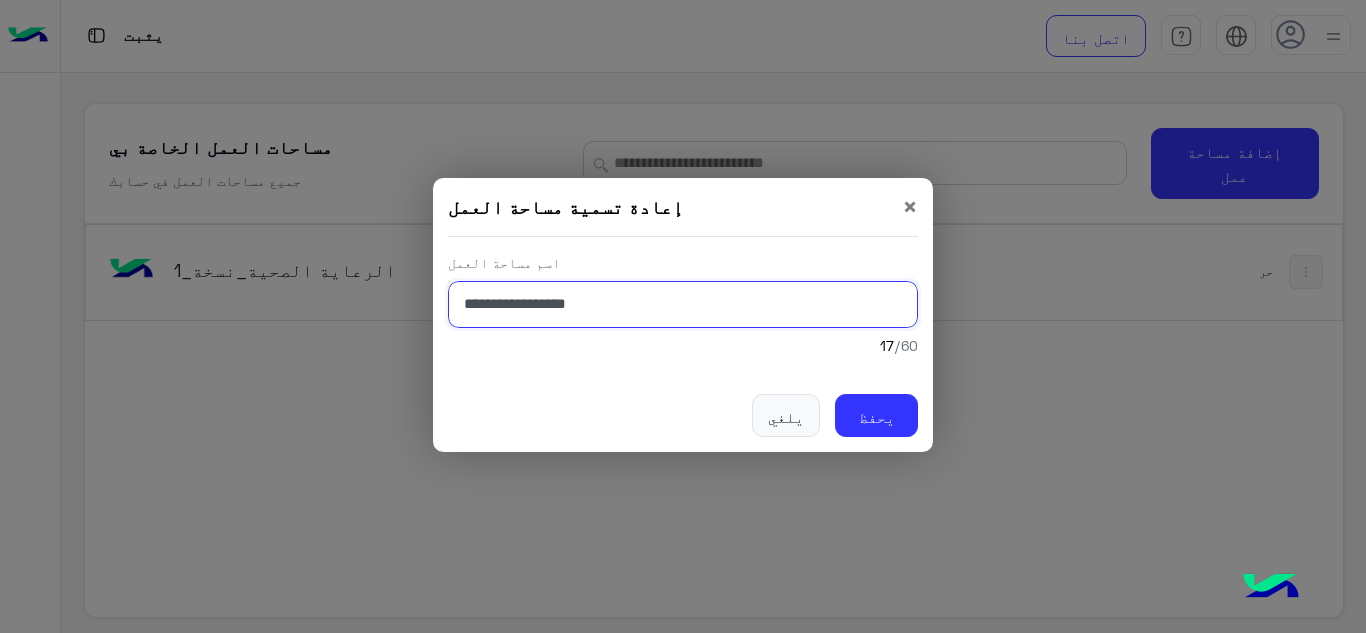 click on "**********" at bounding box center [683, 304] 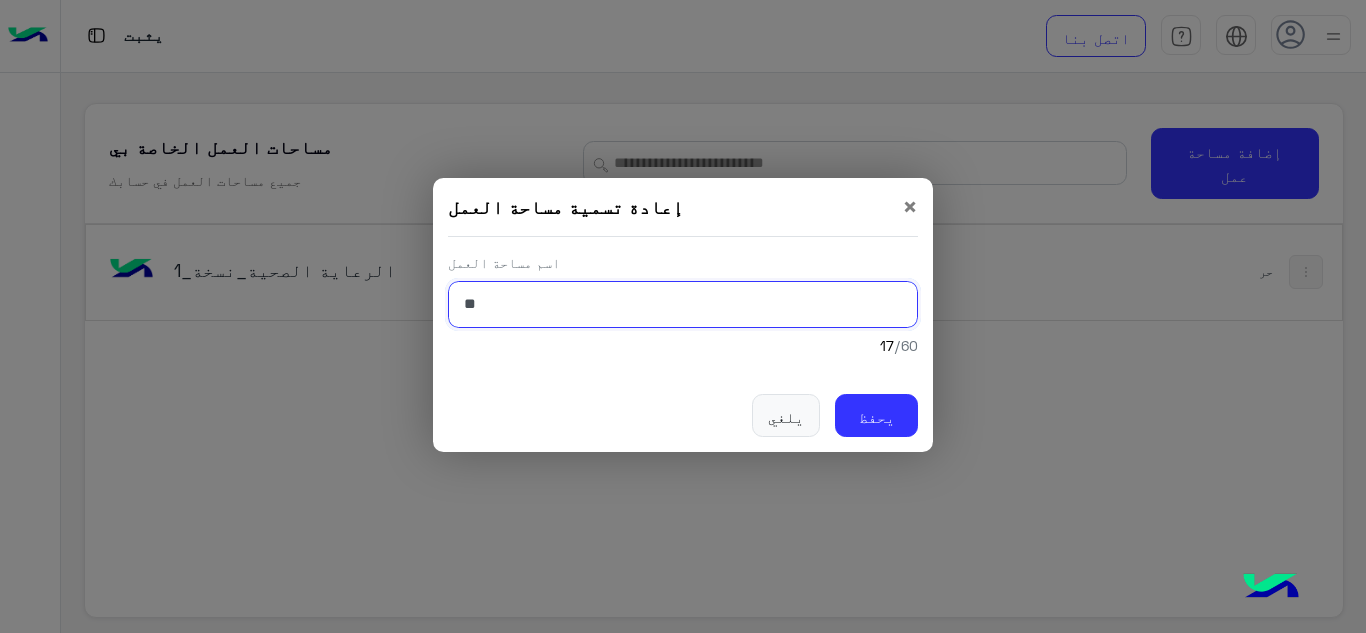 type on "*" 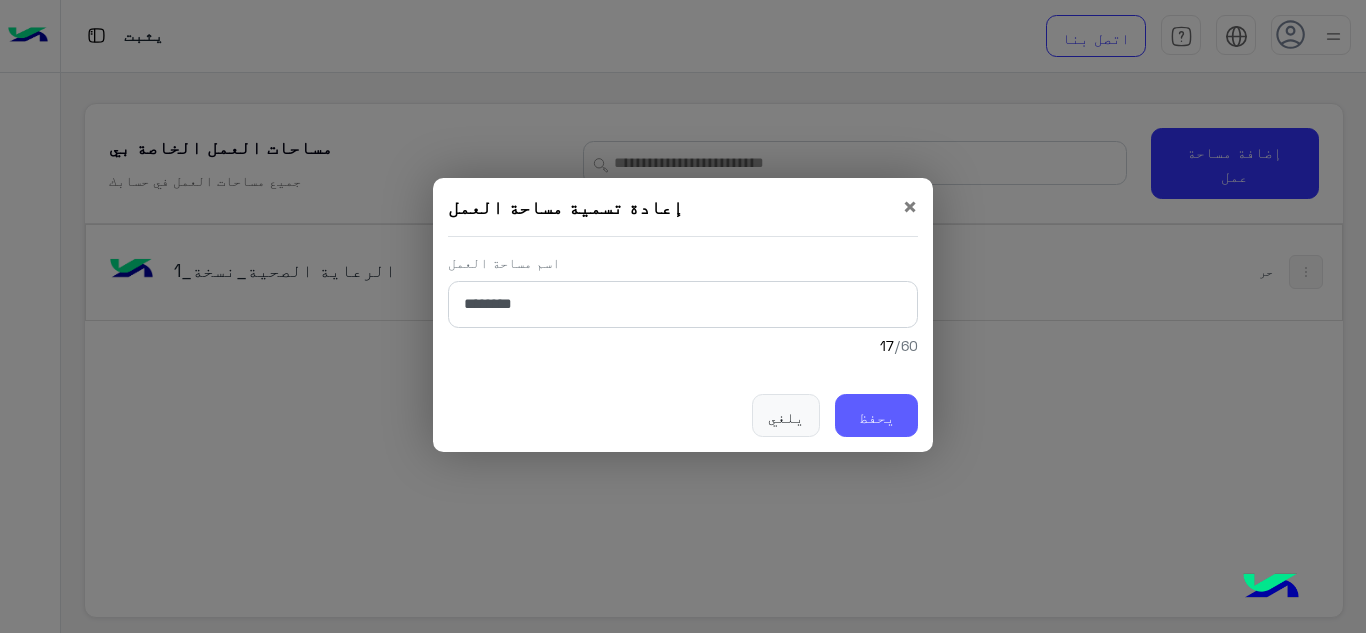 click on "يحفظ" 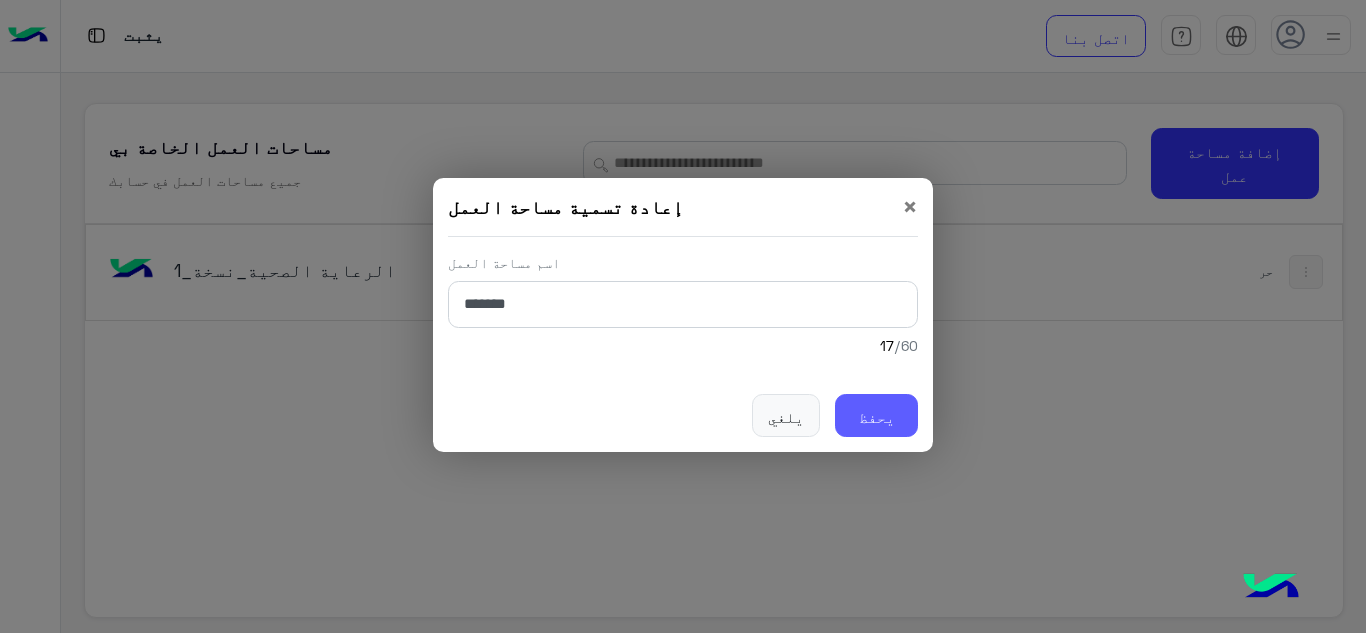 click on "يحفظ" 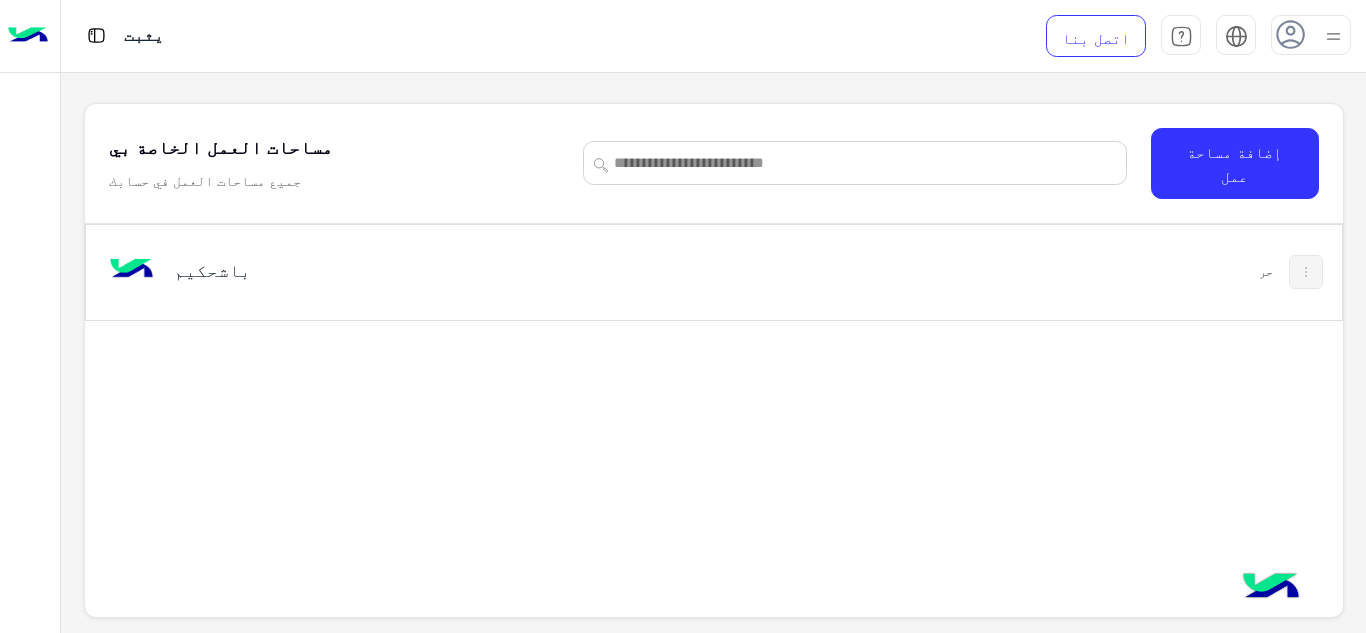click at bounding box center (1306, 272) 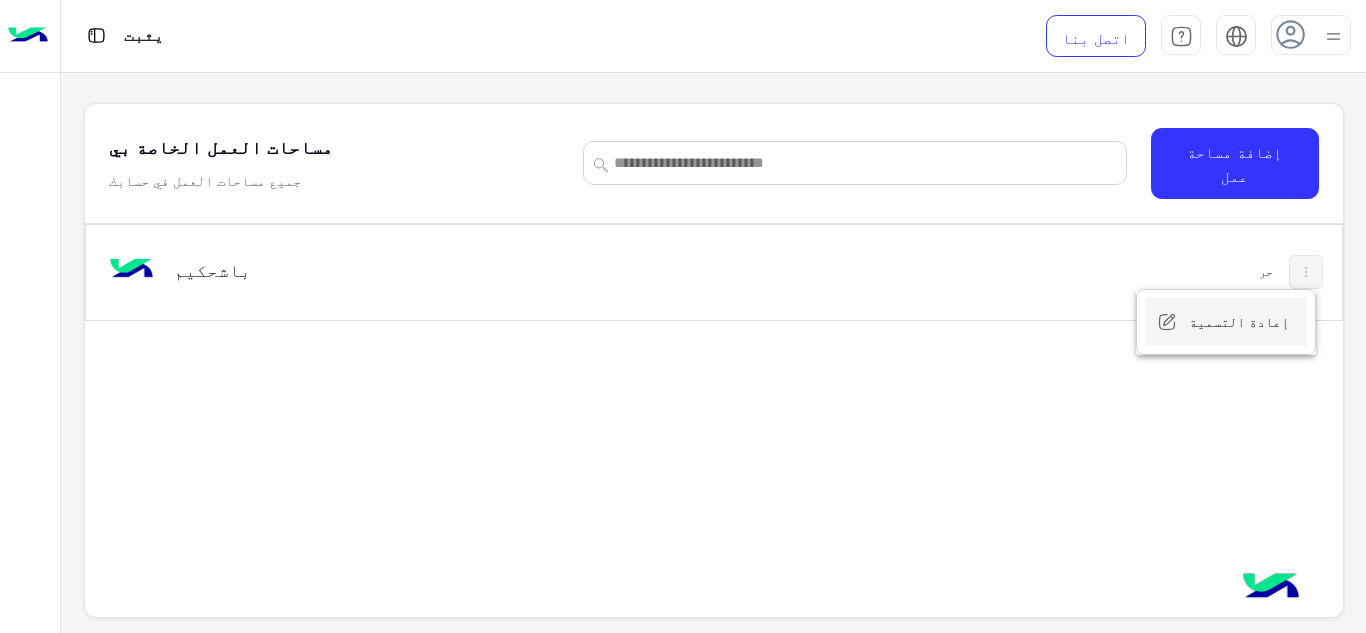 click on "إعادة التسمية" at bounding box center (1239, 322) 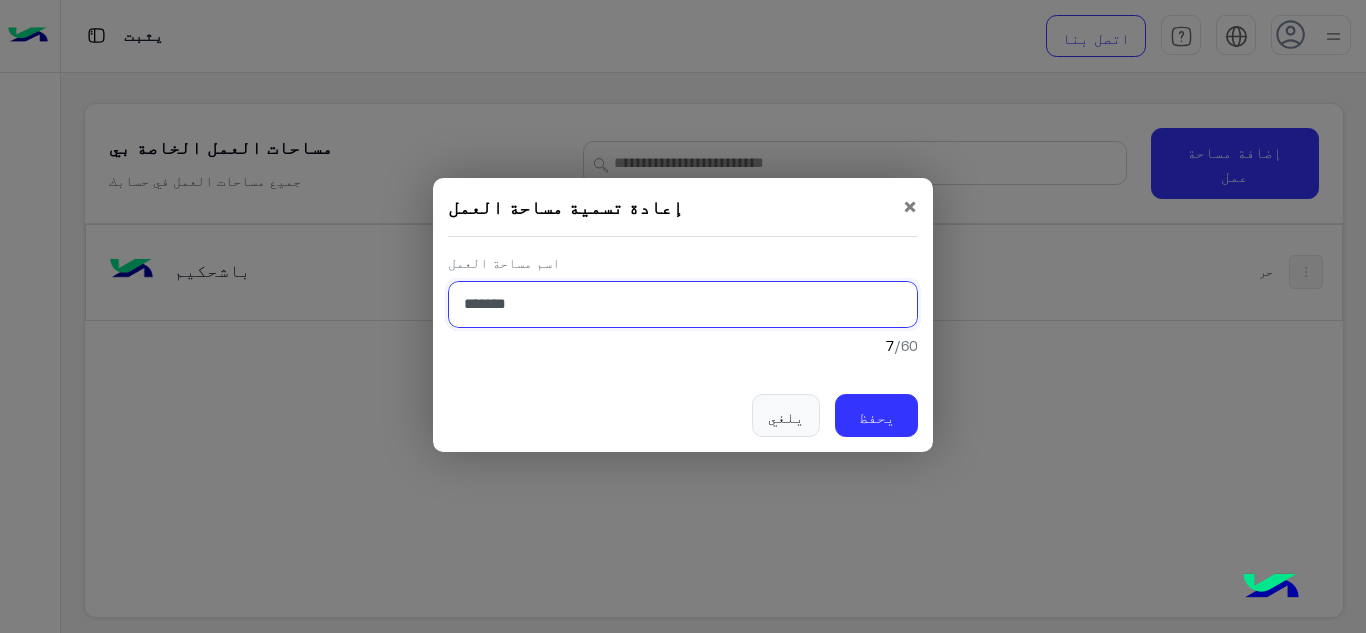 click on "*******" at bounding box center [683, 304] 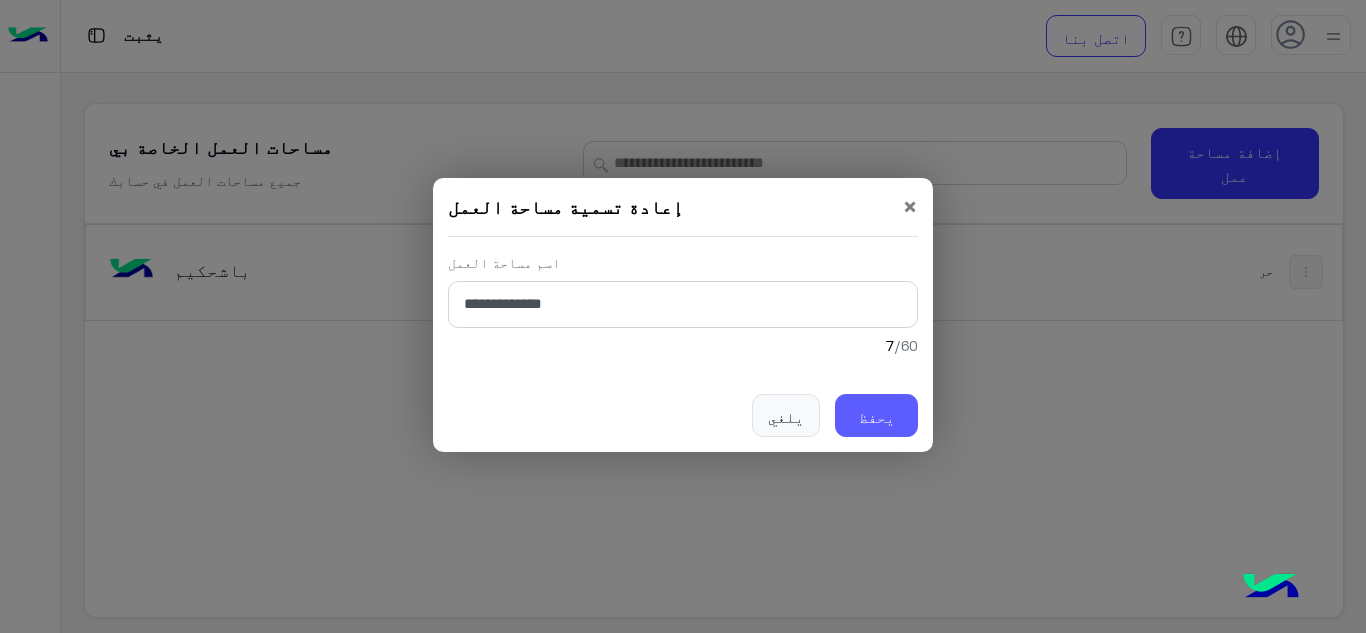 click on "يحفظ" 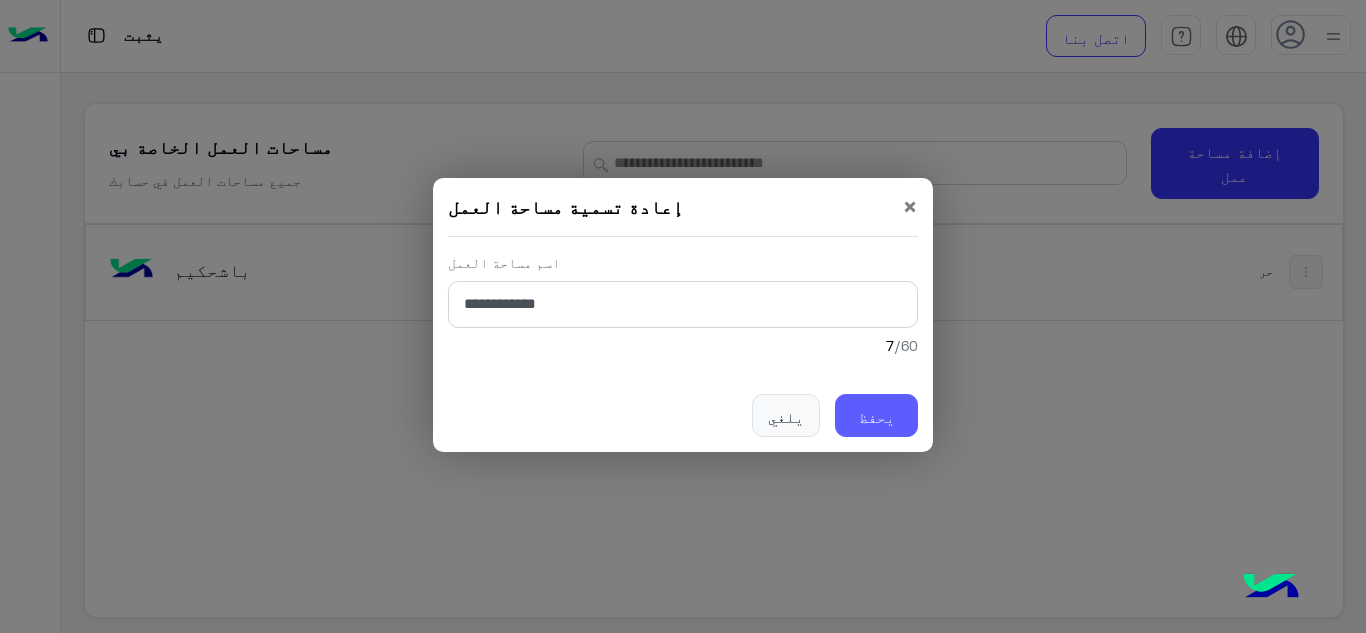 click on "يحفظ" 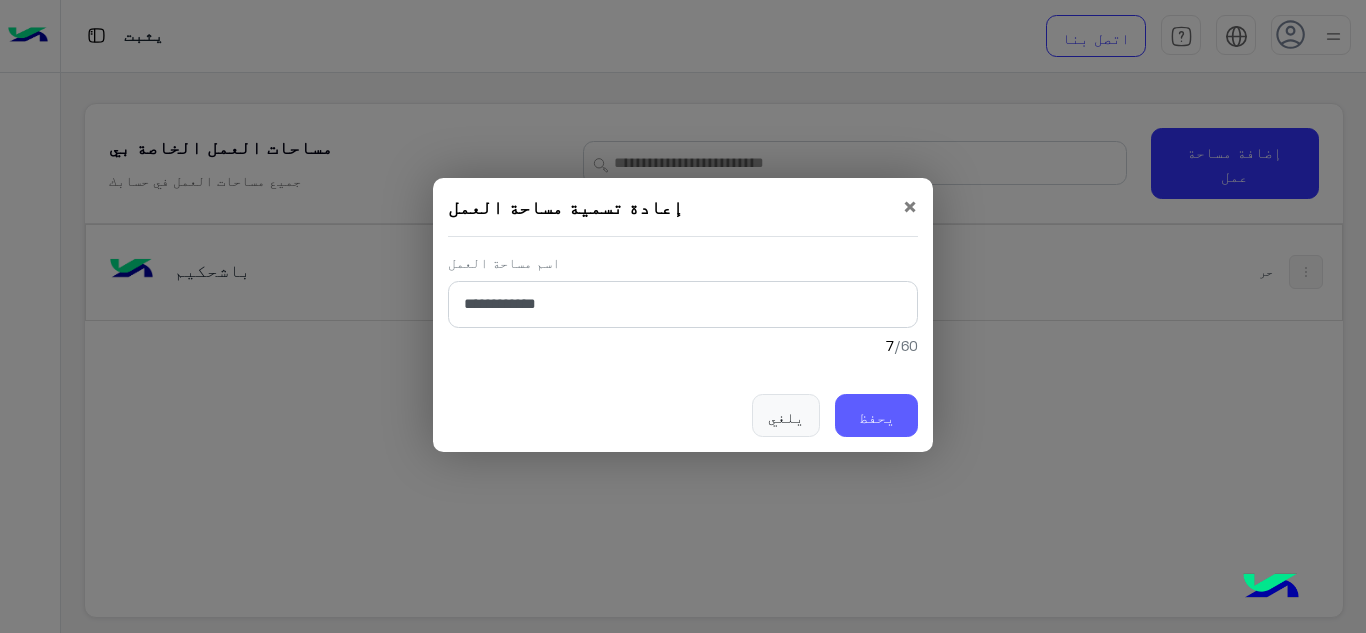 click on "يحفظ" 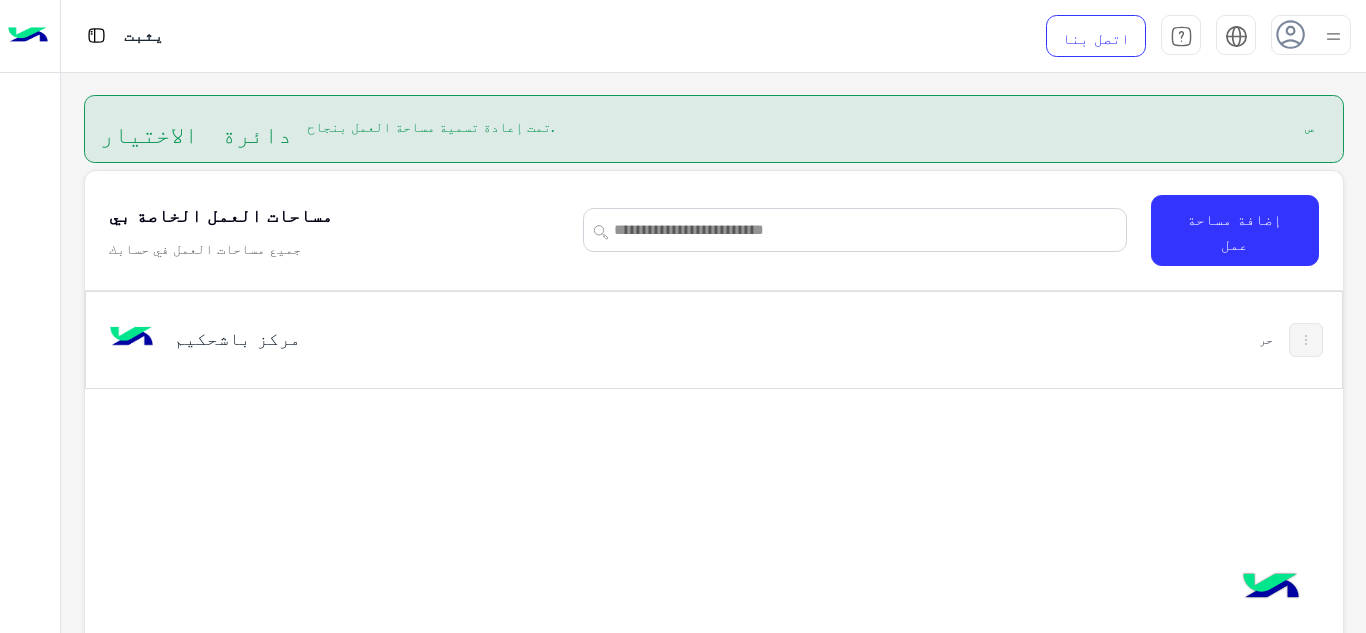 scroll, scrollTop: 76, scrollLeft: 0, axis: vertical 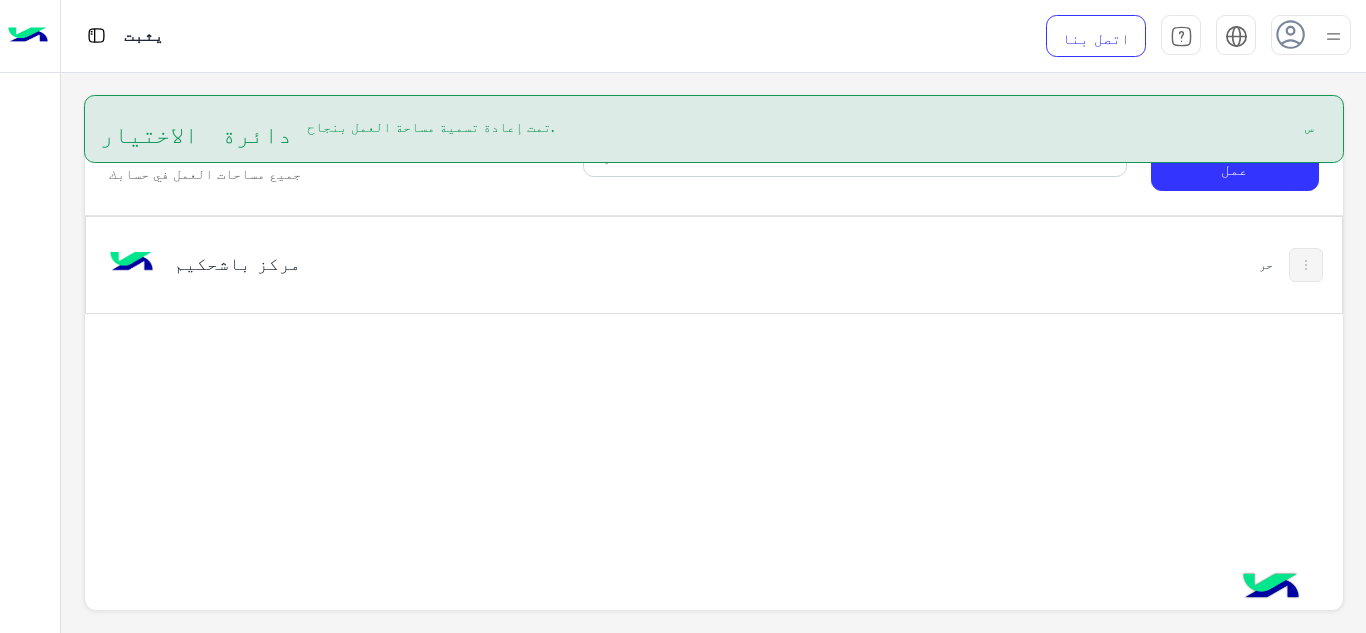 click on "مركز باشحكيم" at bounding box center [469, 265] 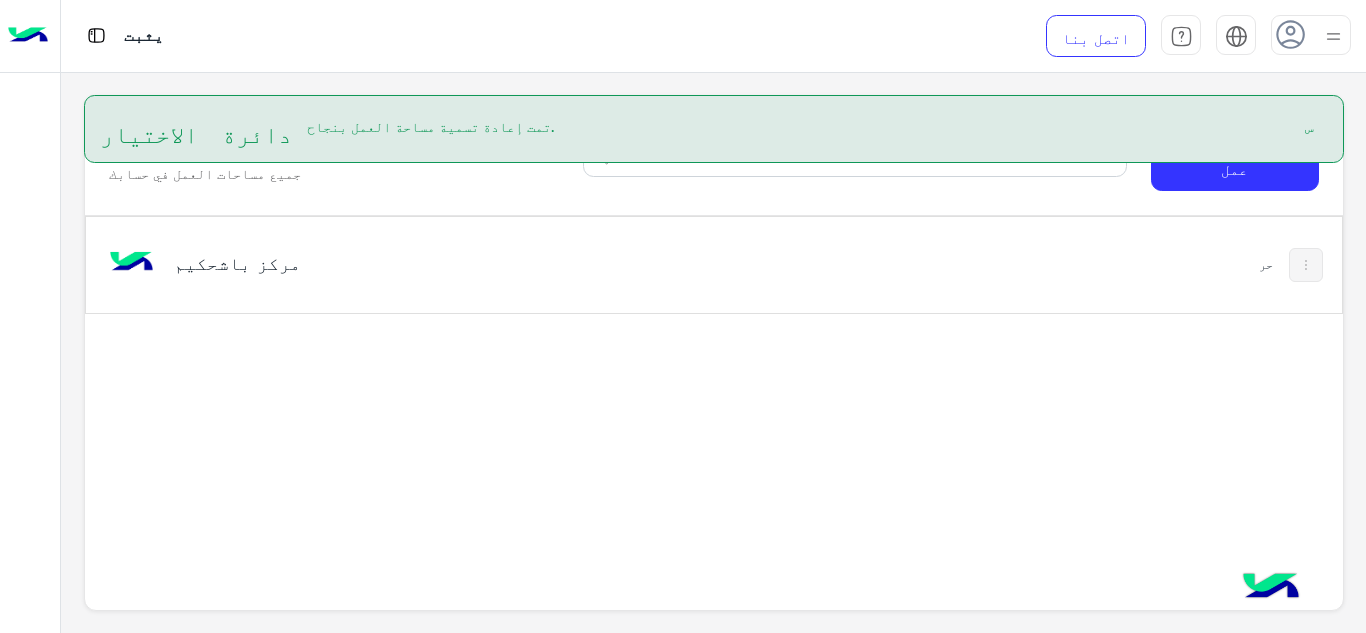 click on "مركز باشحكيم" at bounding box center [237, 263] 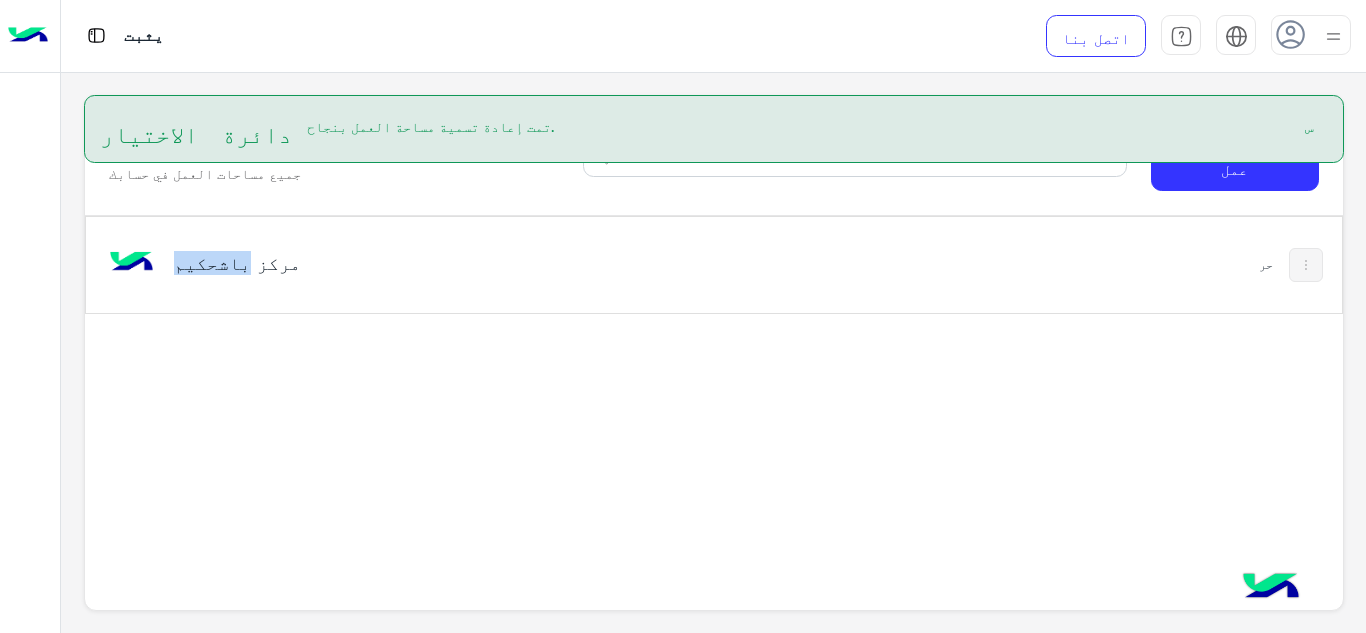 click on "مركز باشحكيم" at bounding box center [237, 263] 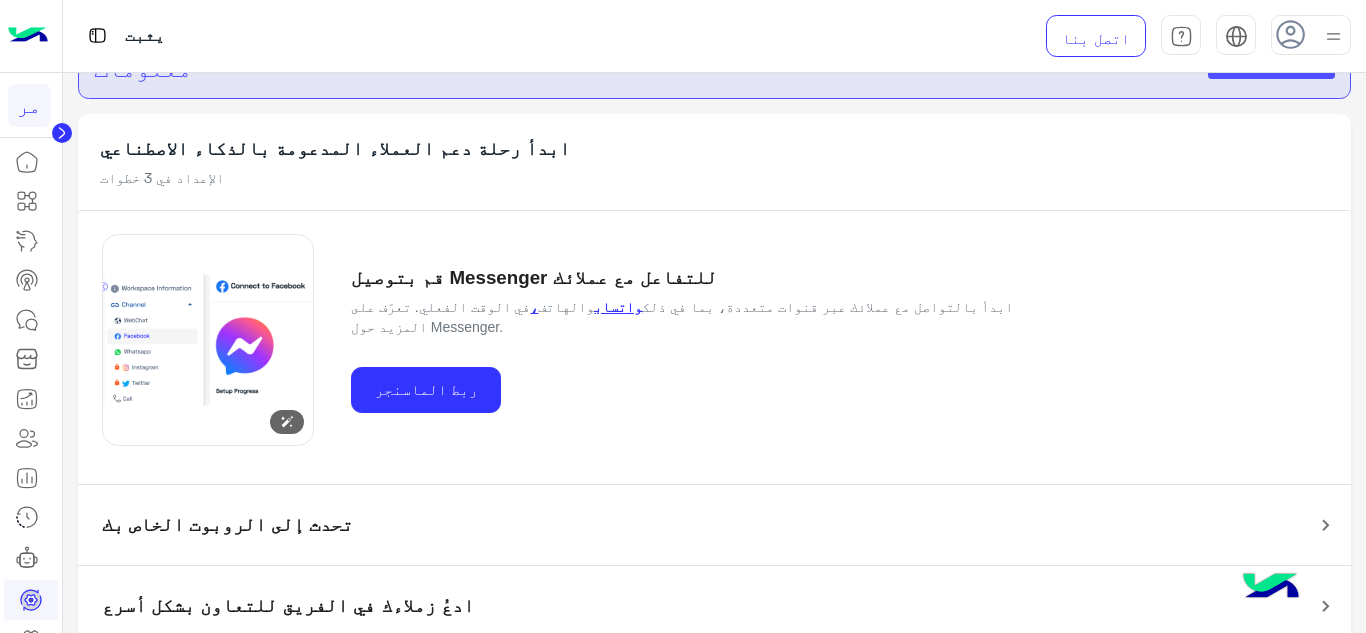 scroll, scrollTop: 88, scrollLeft: 0, axis: vertical 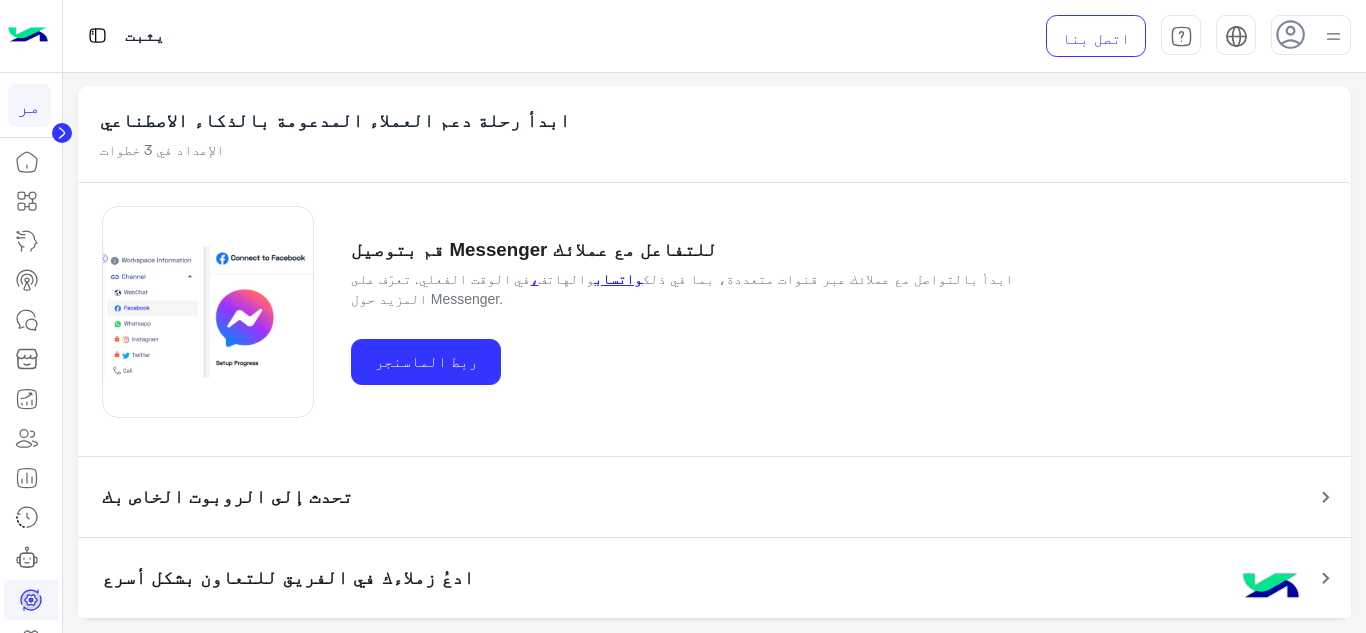 click on "واتساب" at bounding box center (618, 279) 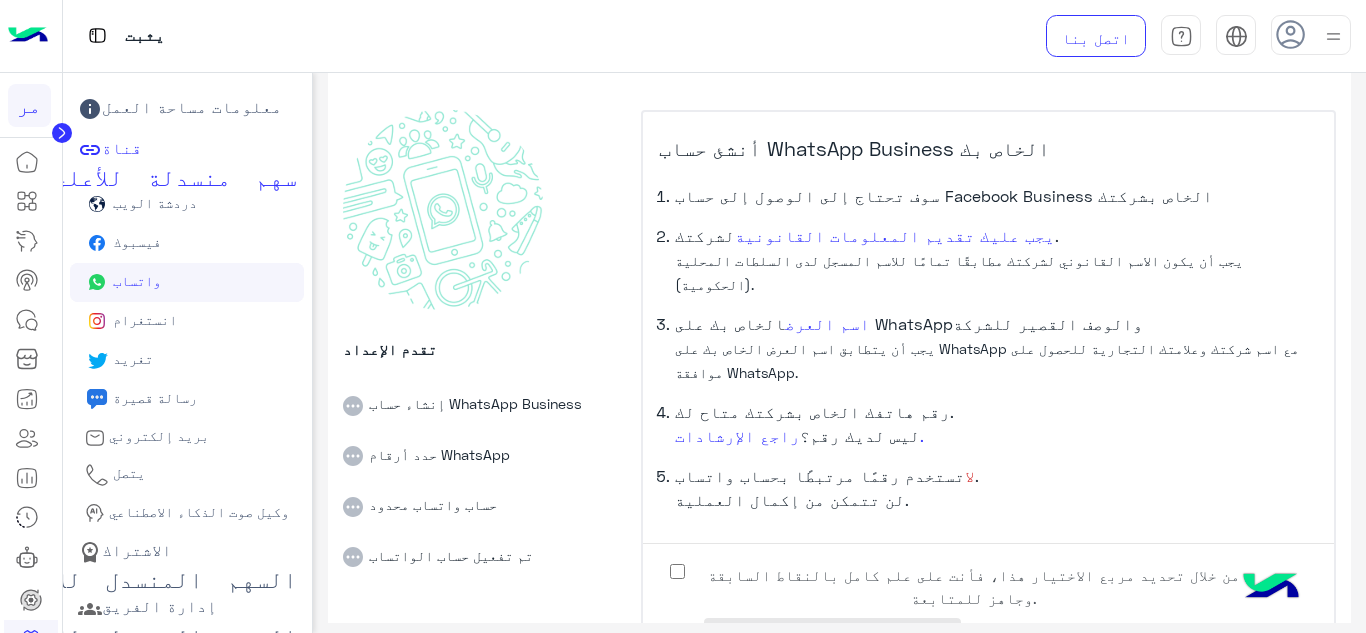 scroll, scrollTop: 100, scrollLeft: 0, axis: vertical 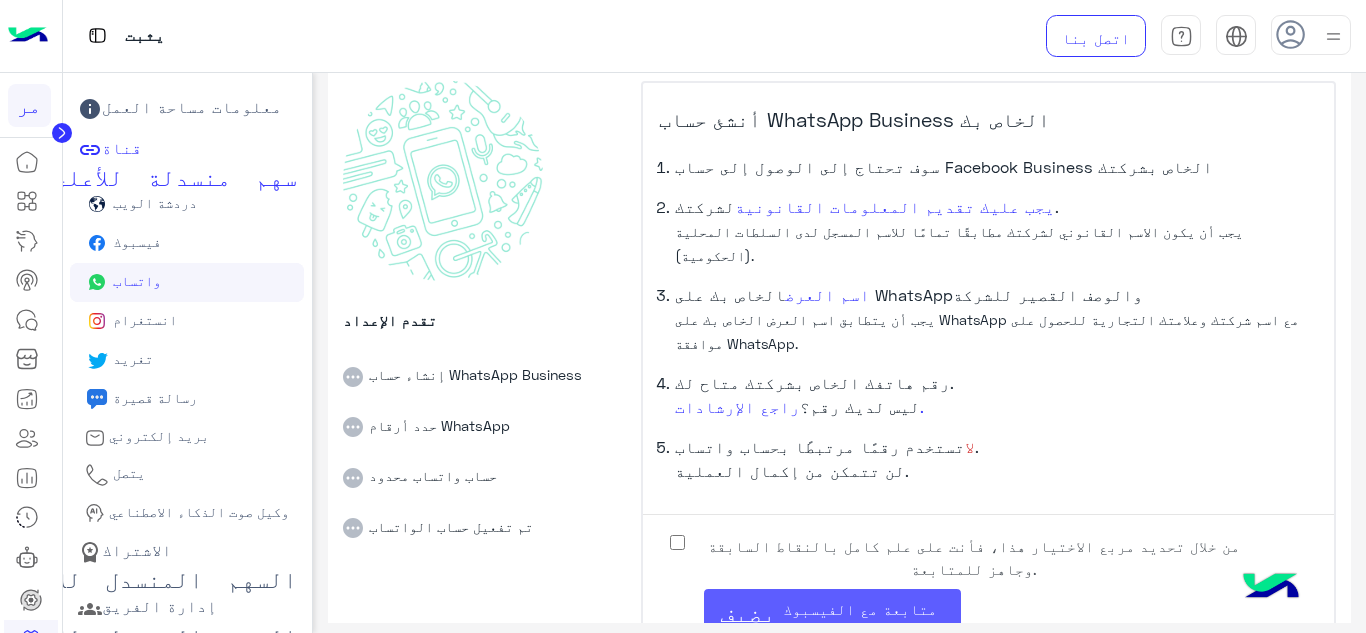 click on "يضيف" at bounding box center [748, 610] 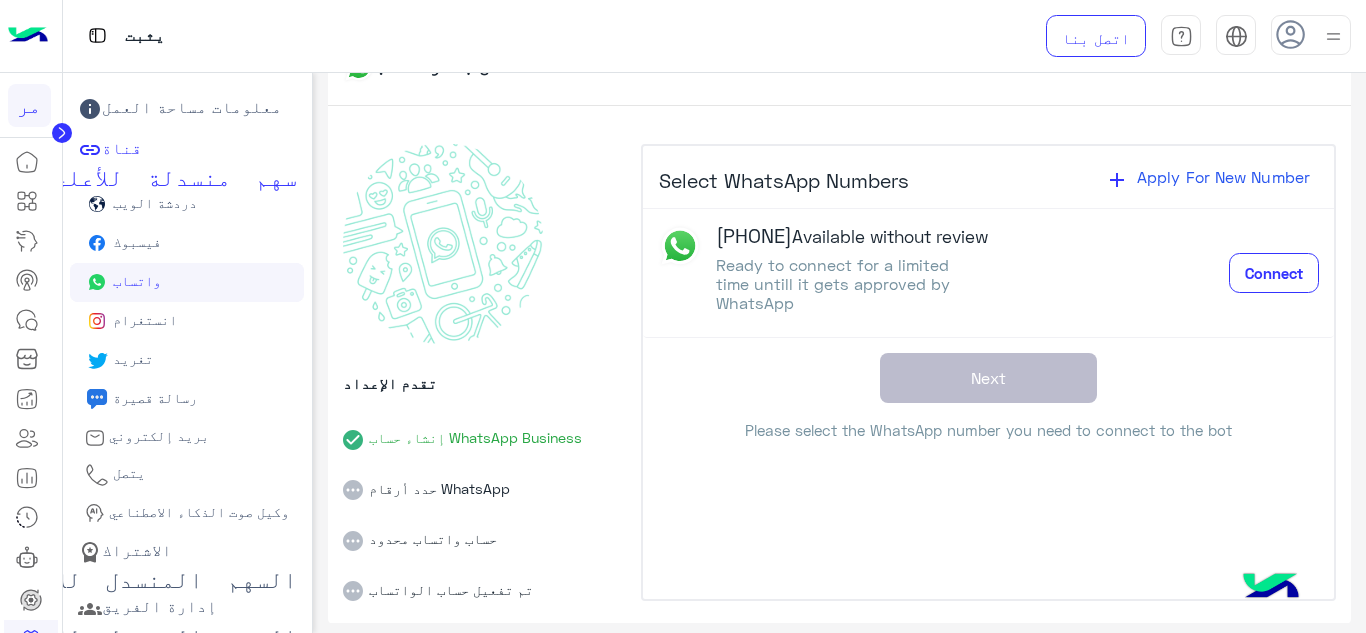 scroll, scrollTop: 37, scrollLeft: 0, axis: vertical 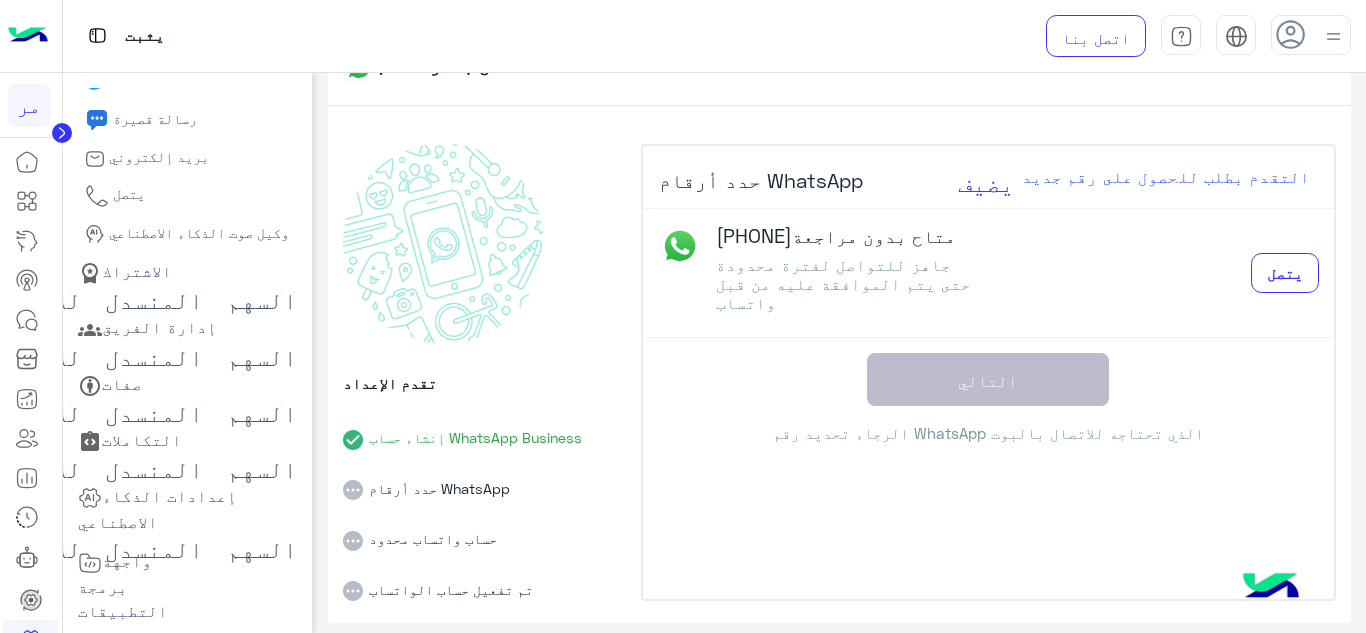 click 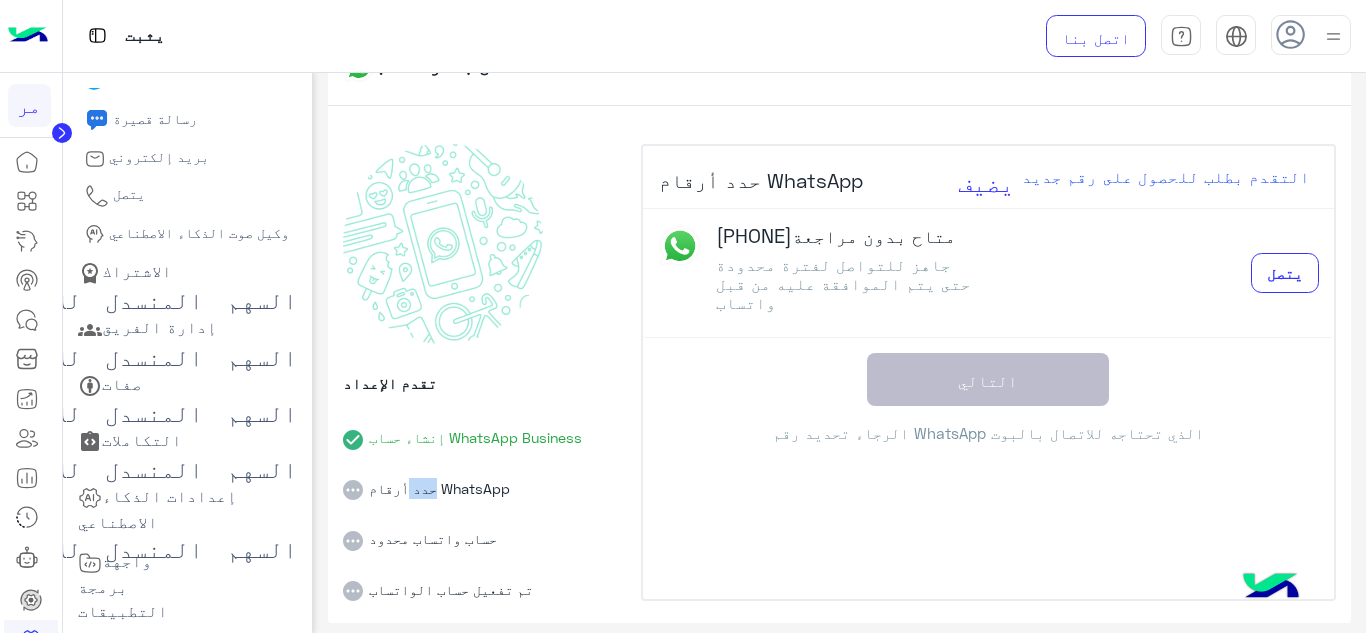 click 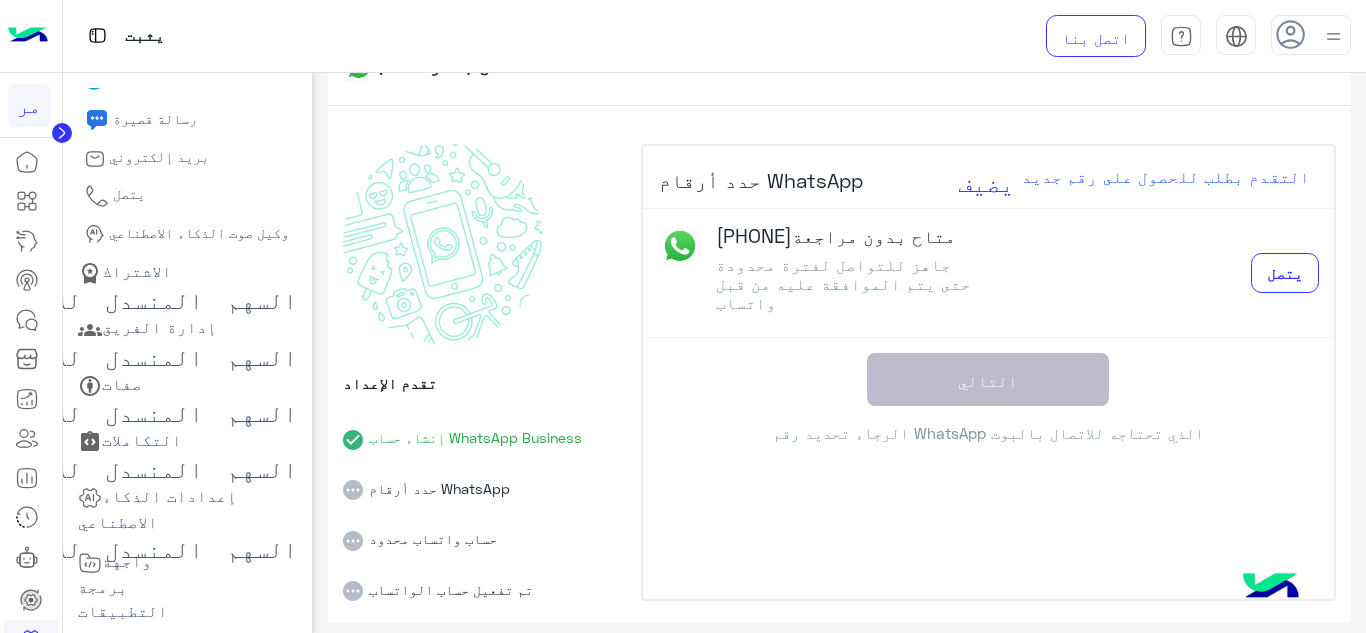 click on "حدد أرقام WhatsApp" 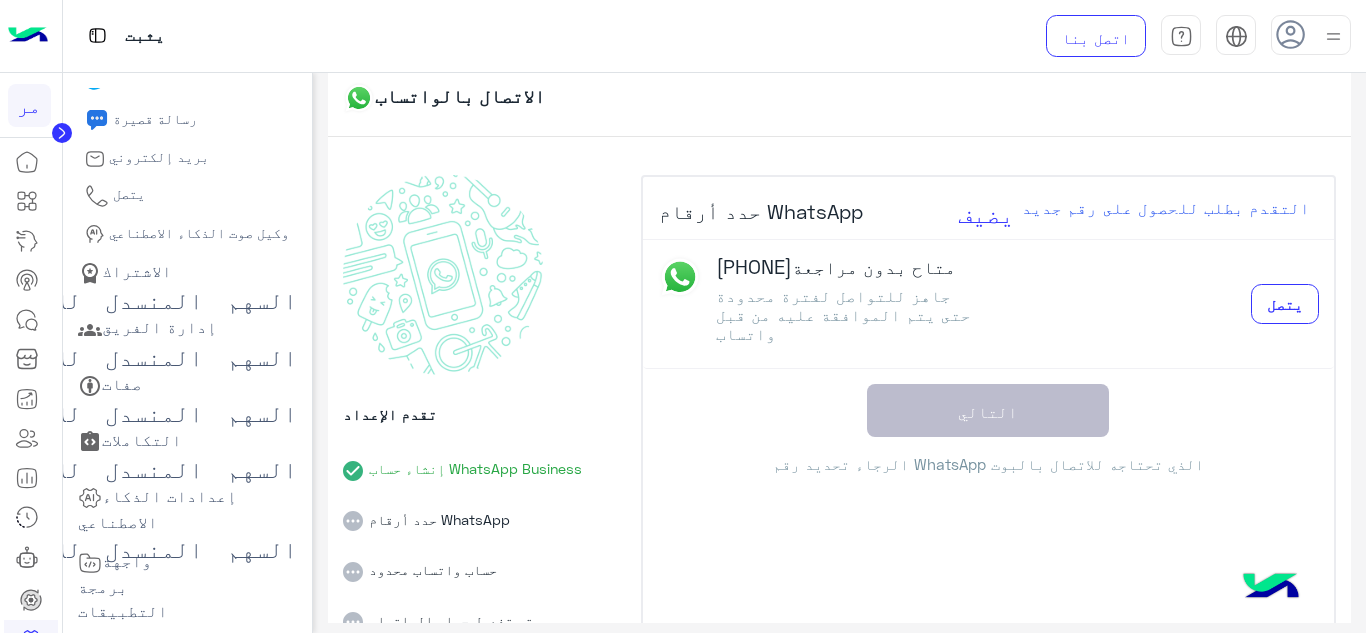 scroll, scrollTop: 0, scrollLeft: 0, axis: both 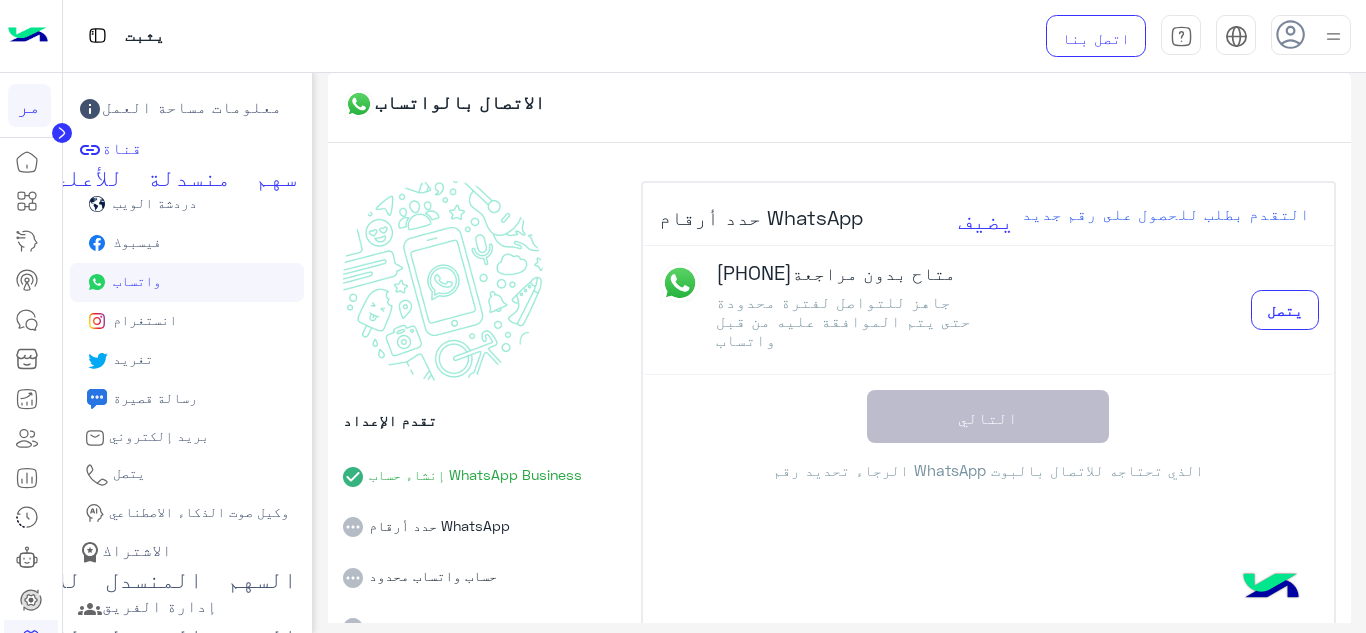 click on "فيسبوك" 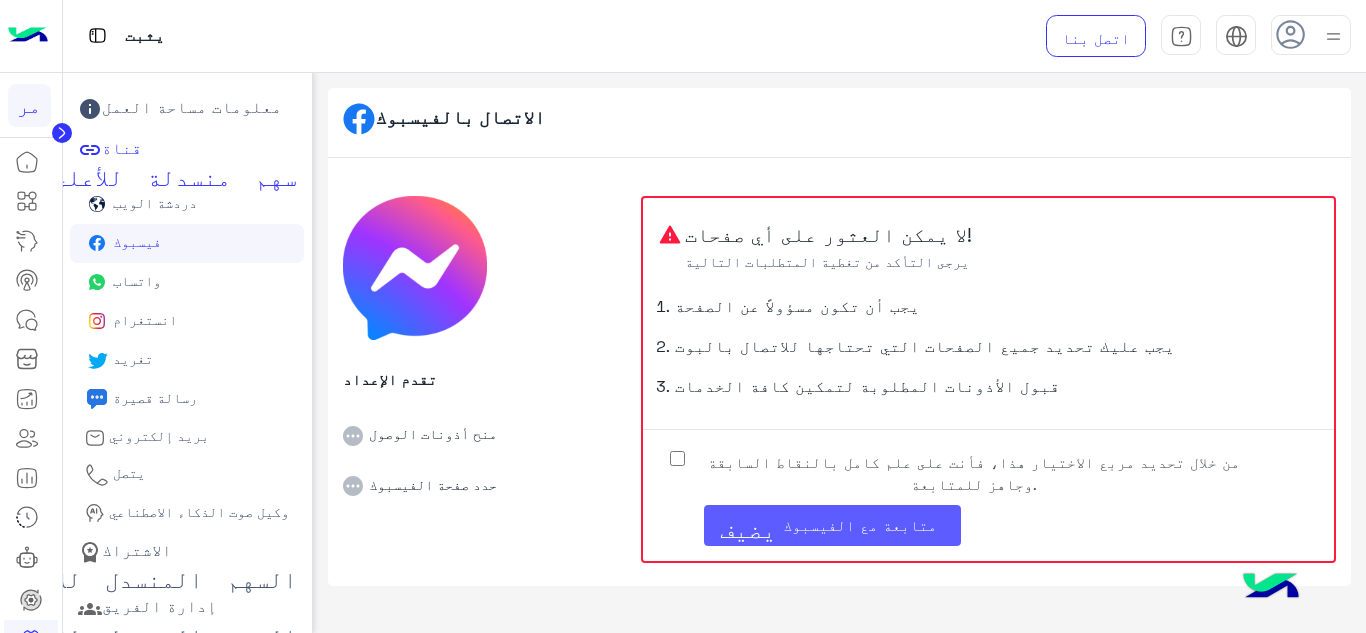 click on "متابعة مع الفيسبوك" at bounding box center (860, 525) 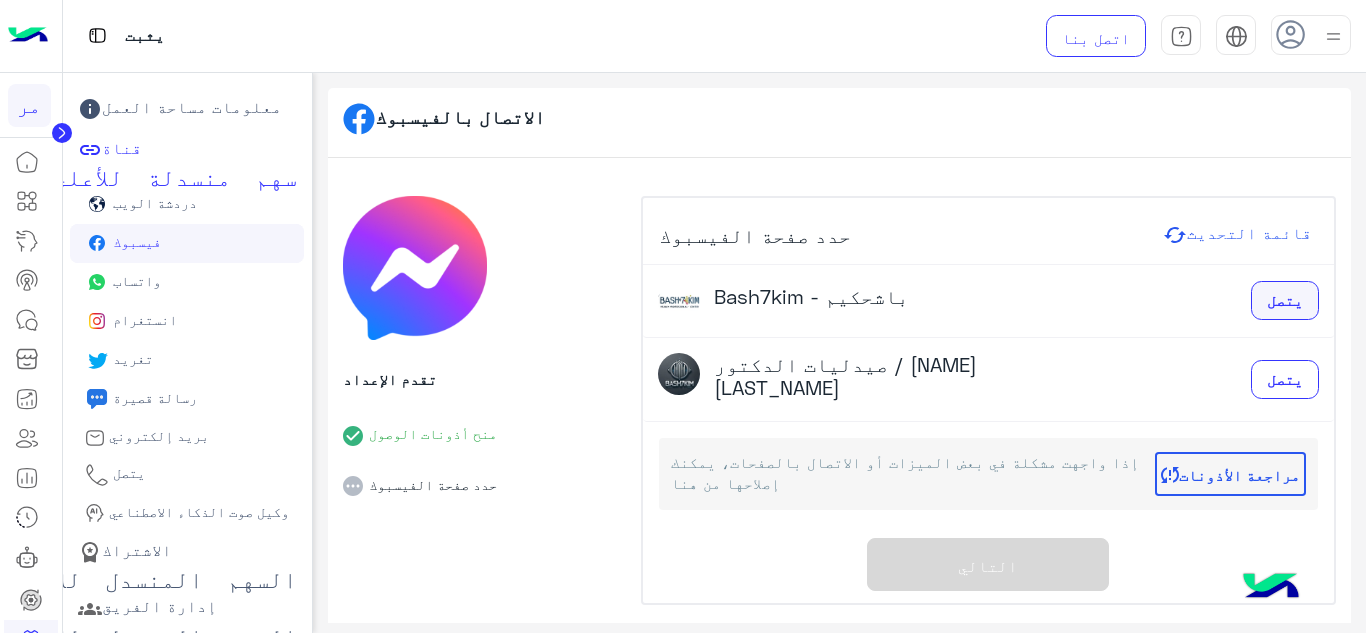 click on "يتصل" at bounding box center (1285, 300) 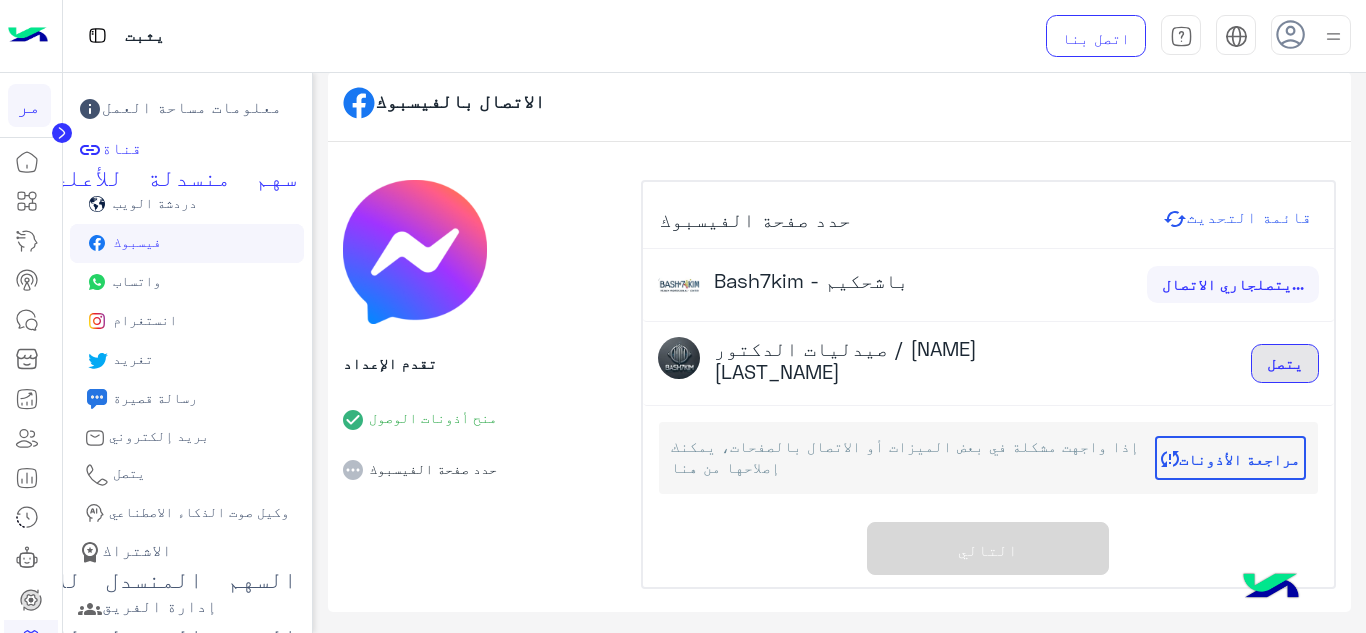 scroll, scrollTop: 19, scrollLeft: 0, axis: vertical 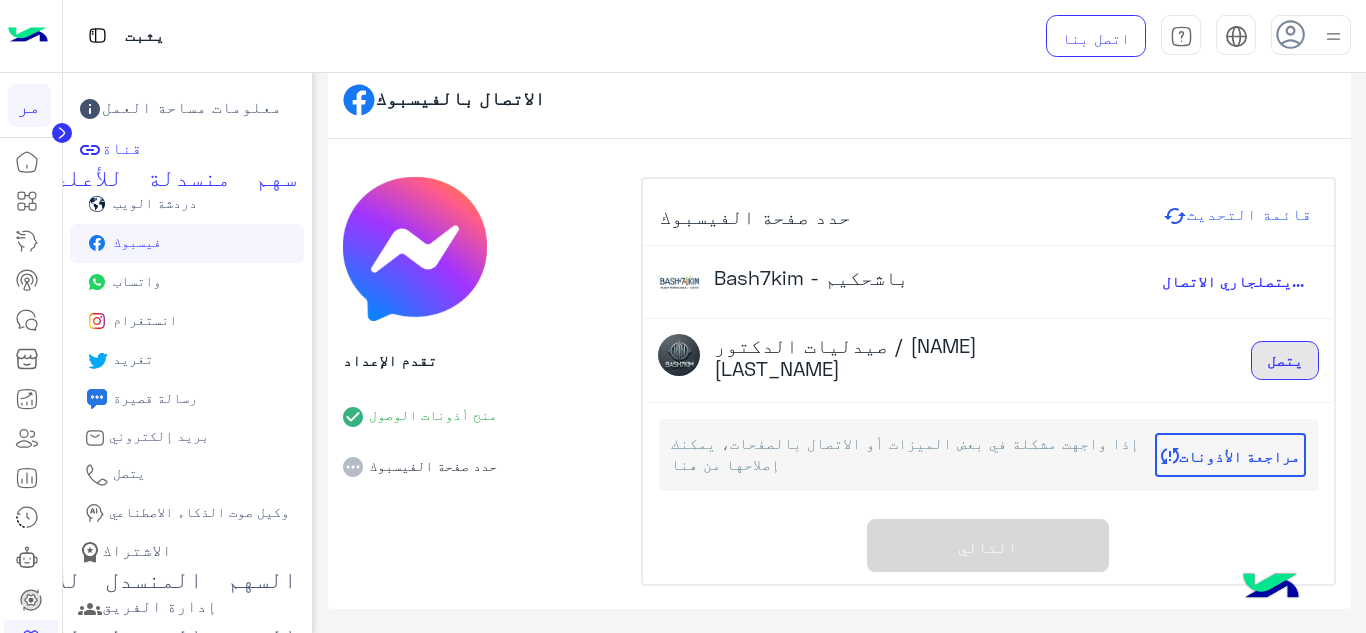 click on "يتصل" at bounding box center (1285, 361) 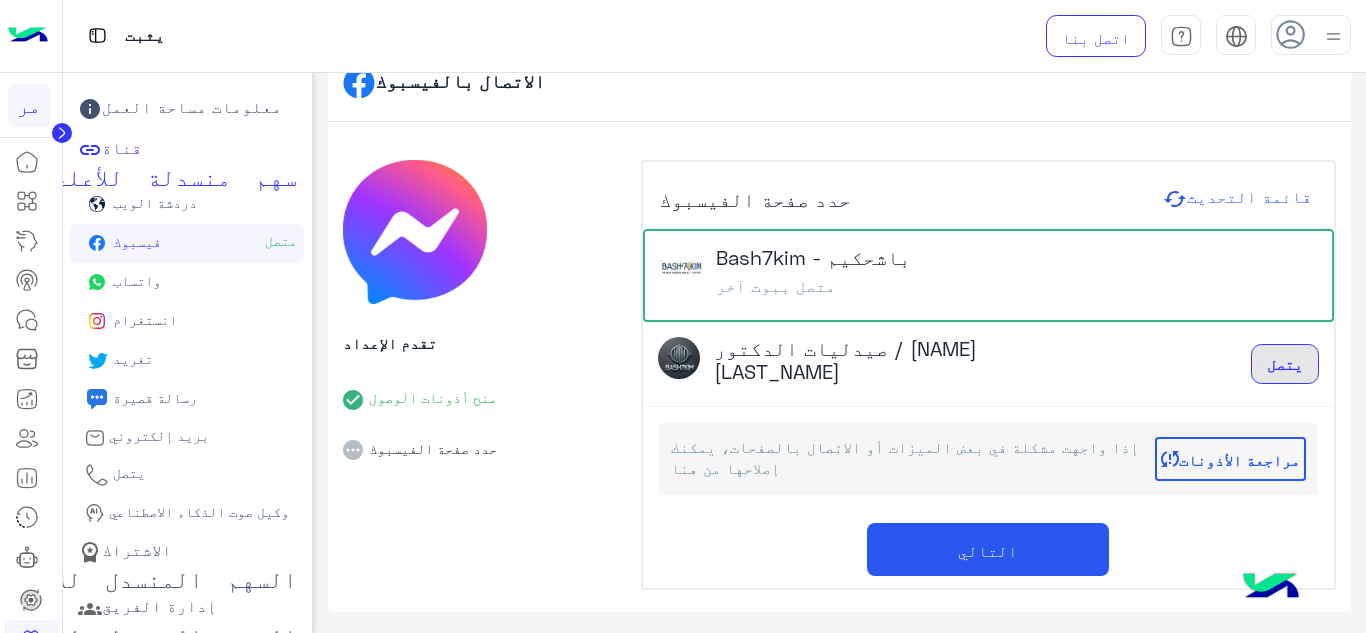 scroll, scrollTop: 40, scrollLeft: 0, axis: vertical 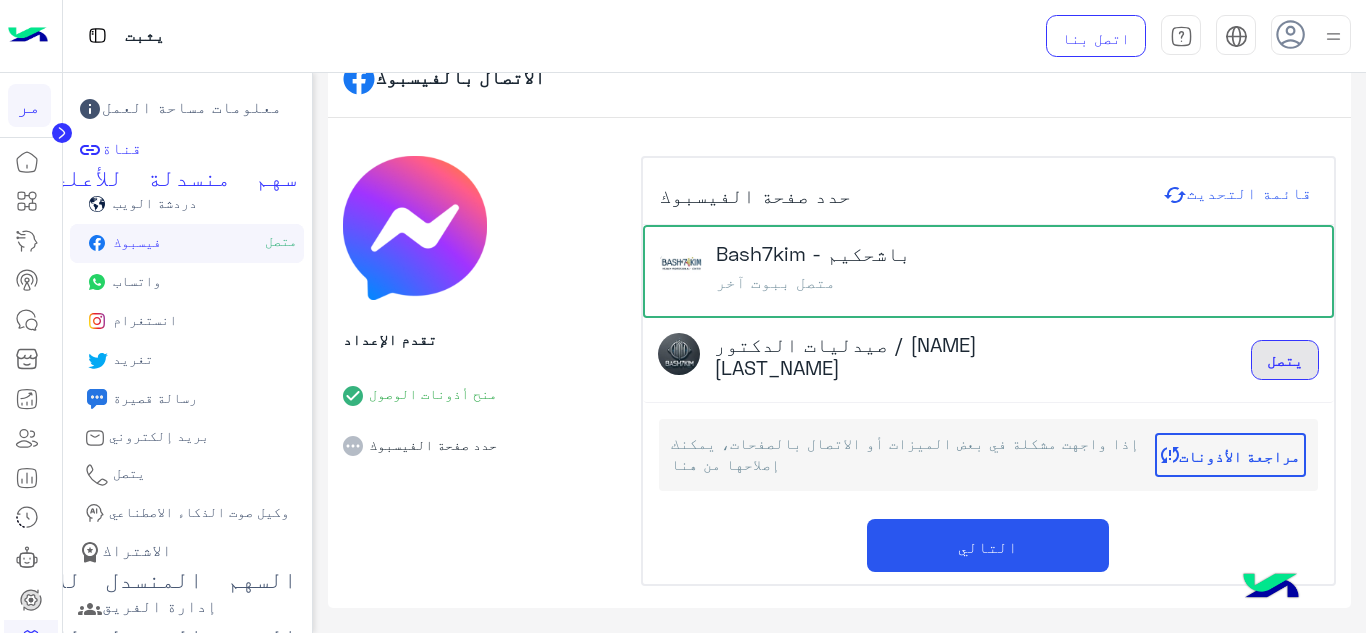 click on "يتصل" at bounding box center [1285, 360] 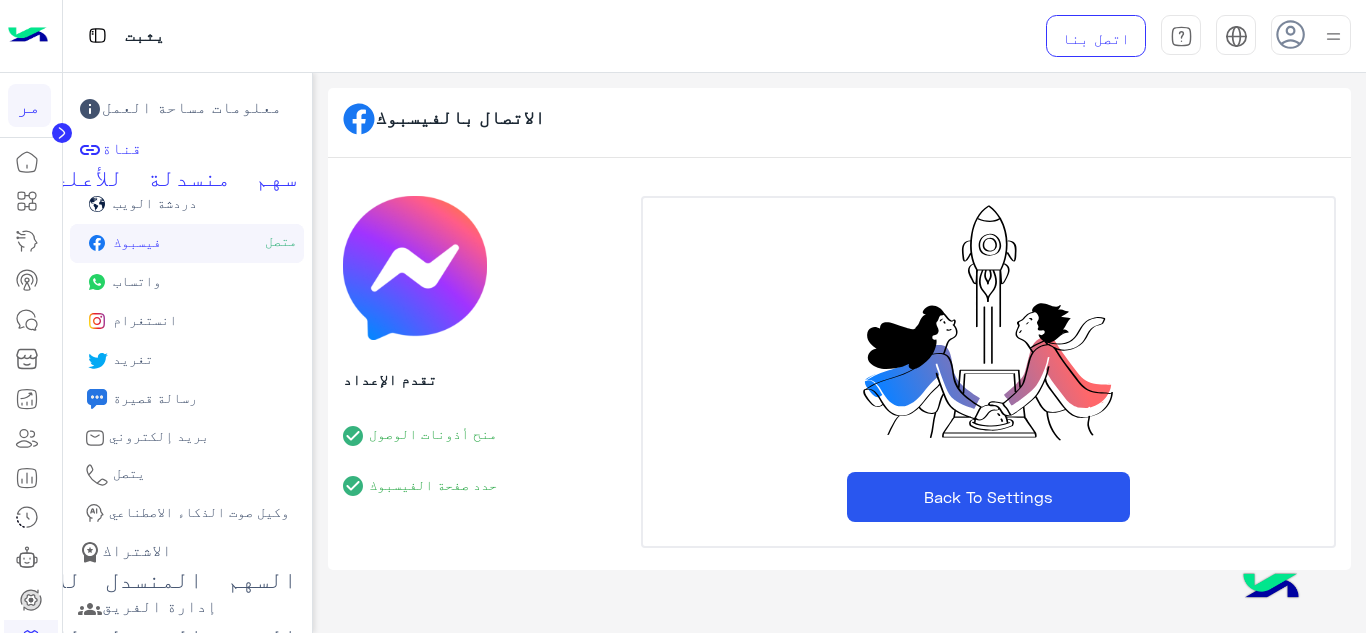 scroll, scrollTop: 0, scrollLeft: 0, axis: both 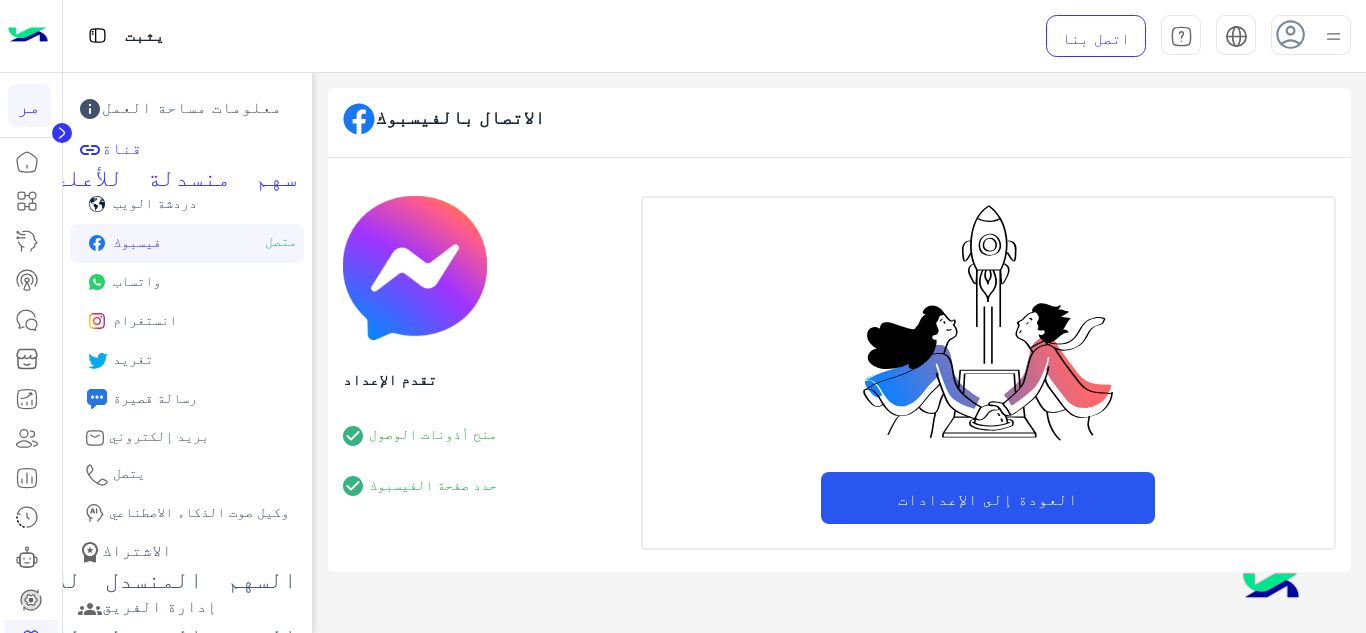click on "العودة إلى الإعدادات" at bounding box center (988, 498) 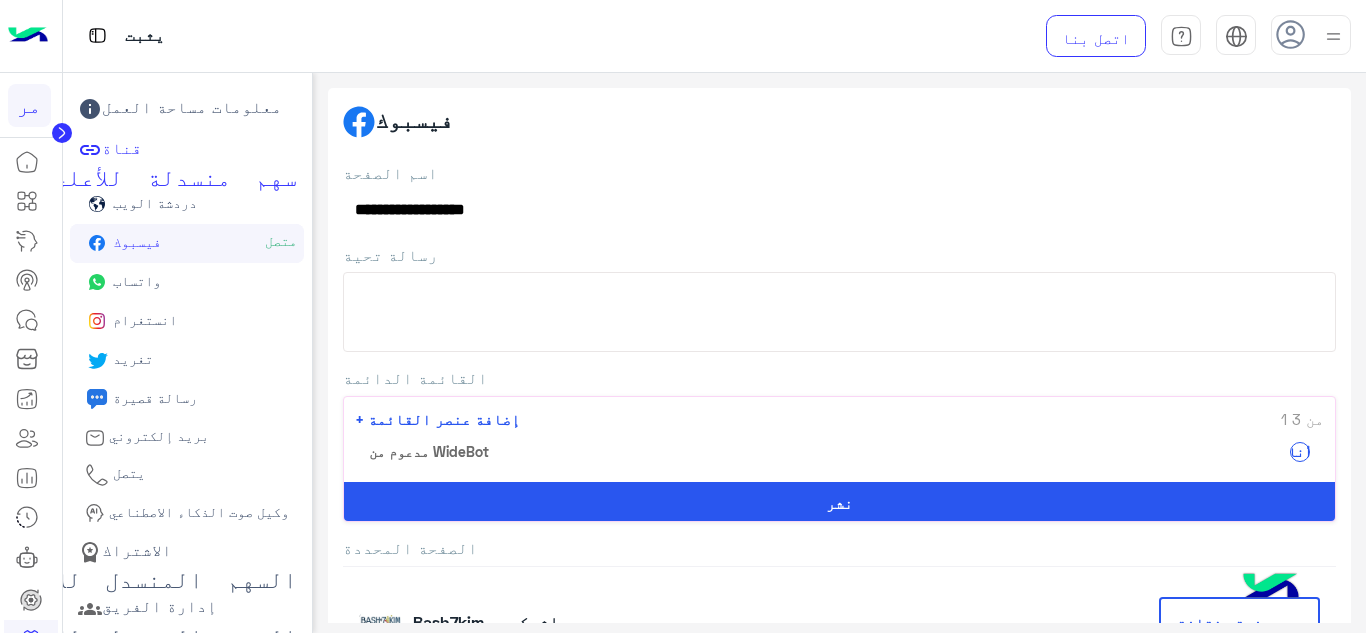 click on "رسالة تحية" at bounding box center (840, 312) 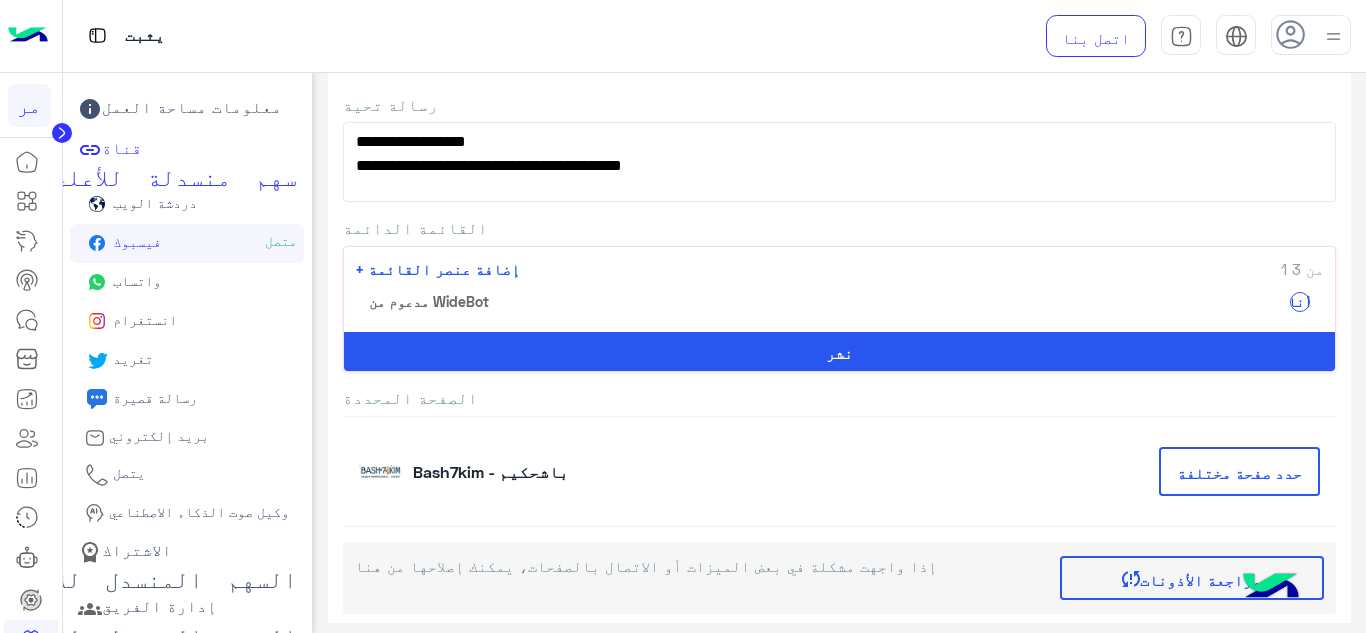scroll, scrollTop: 122, scrollLeft: 0, axis: vertical 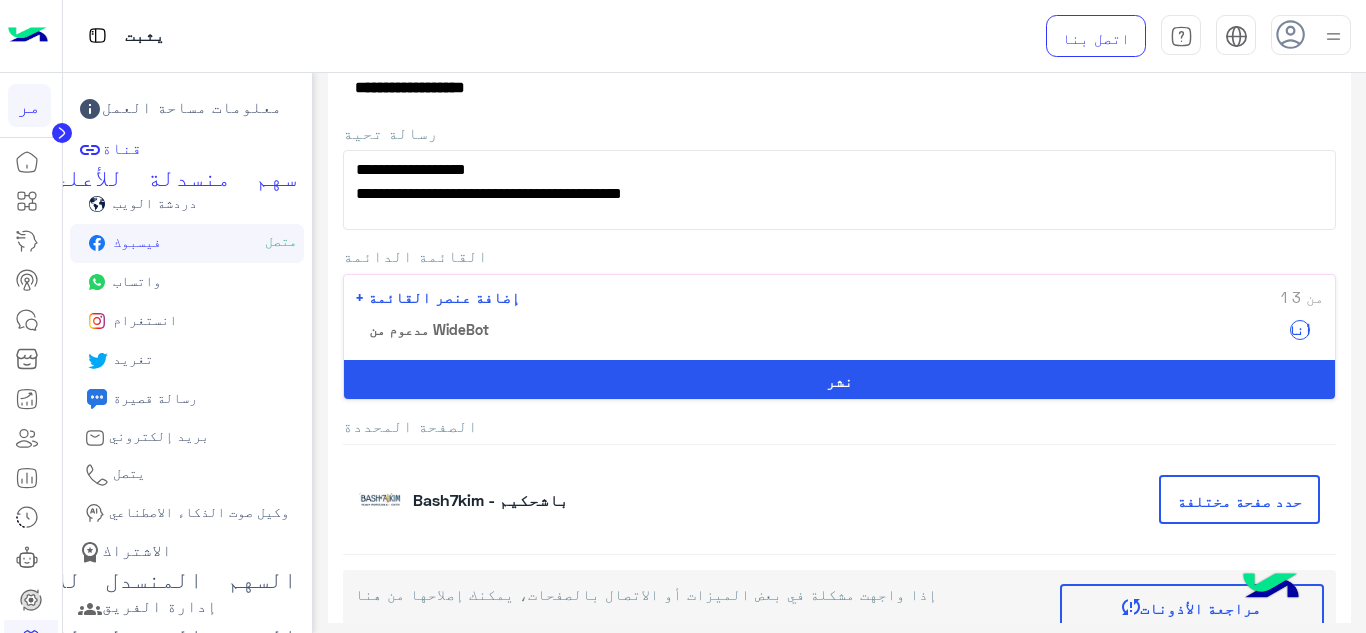 click on "+ إضافة عنصر القائمة" 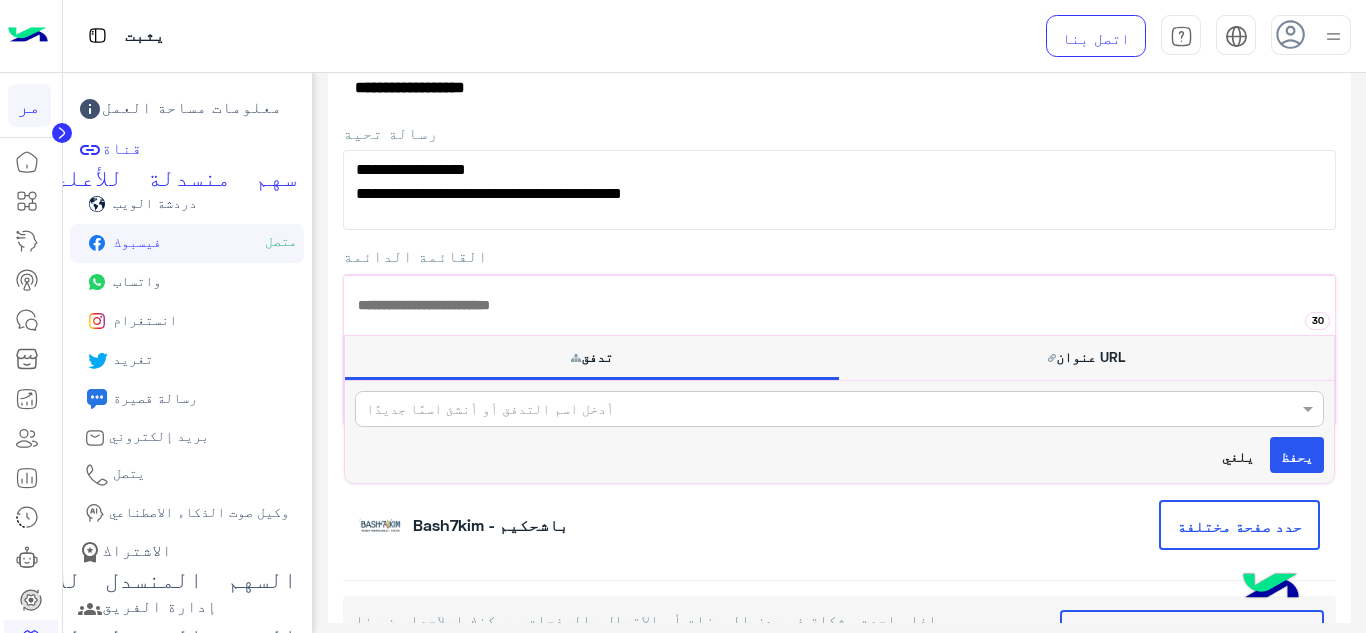 click on "يلغي" 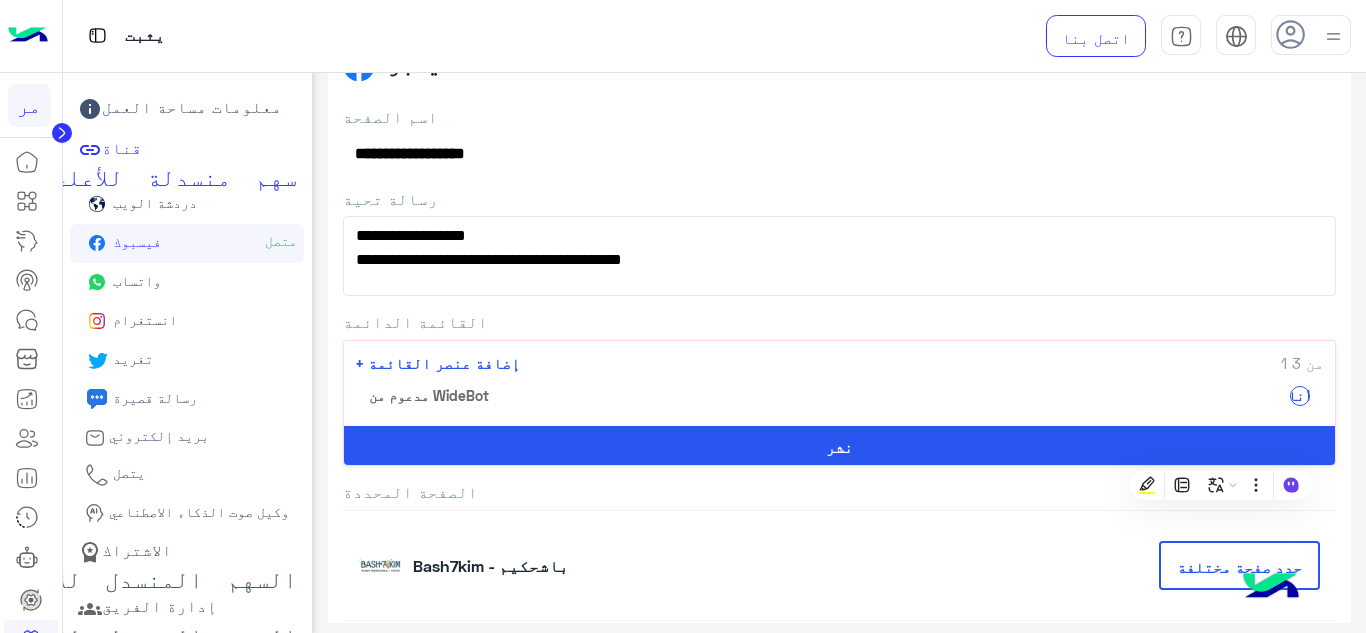 scroll, scrollTop: 22, scrollLeft: 0, axis: vertical 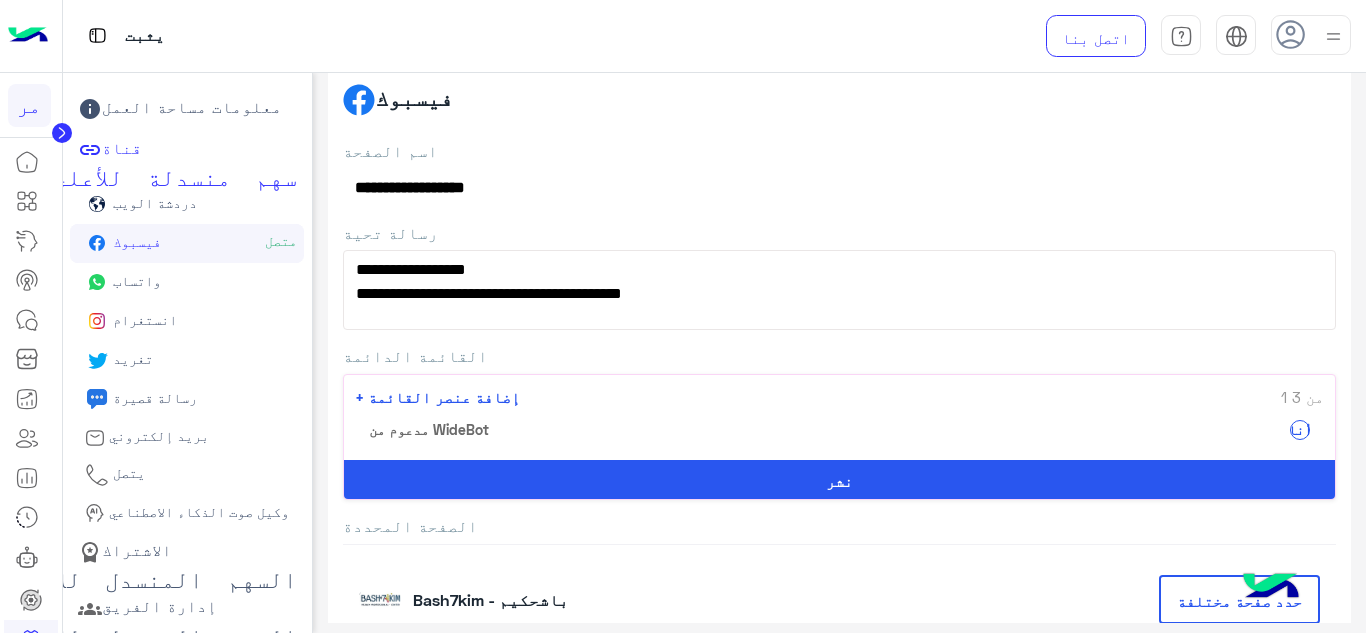 click on "**********" at bounding box center (840, 290) 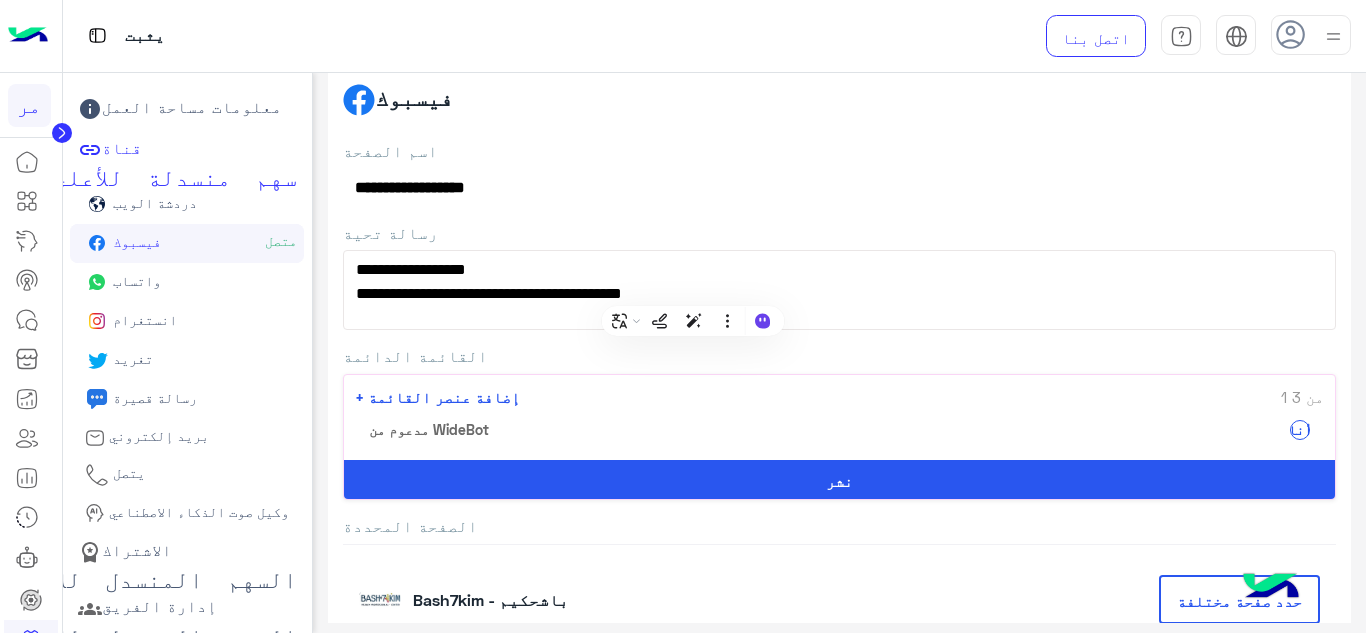 click on "**********" at bounding box center [840, 290] 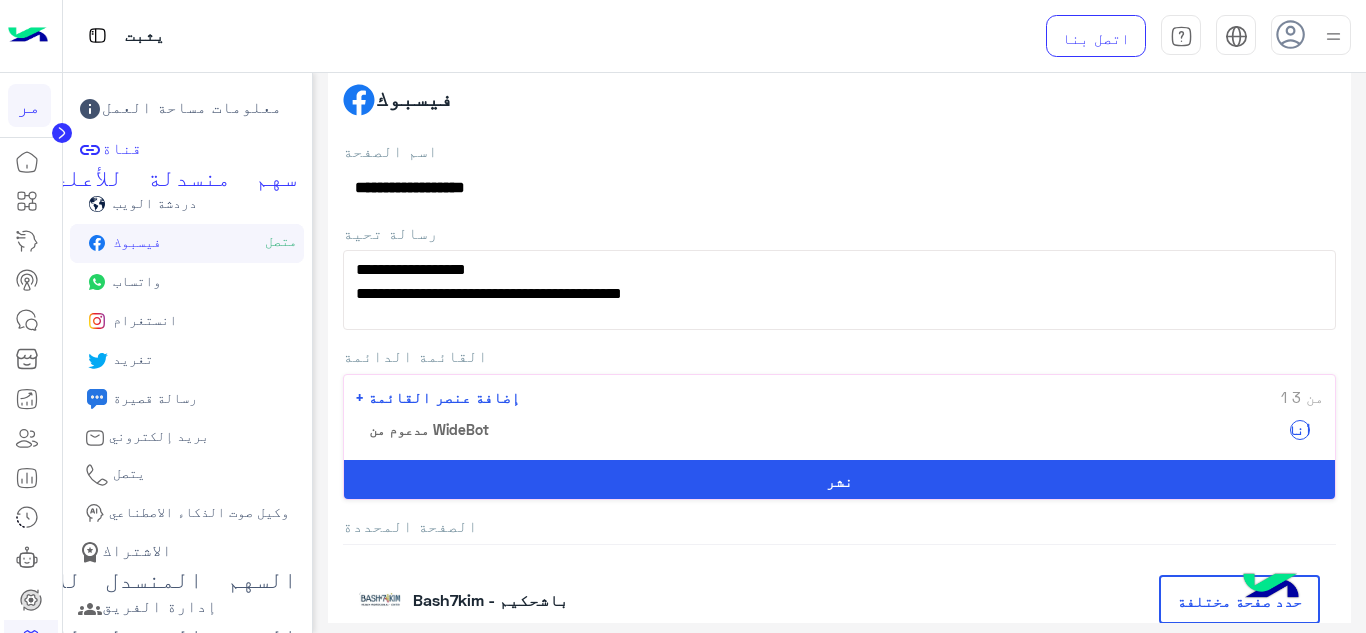 click on "**********" at bounding box center (840, 290) 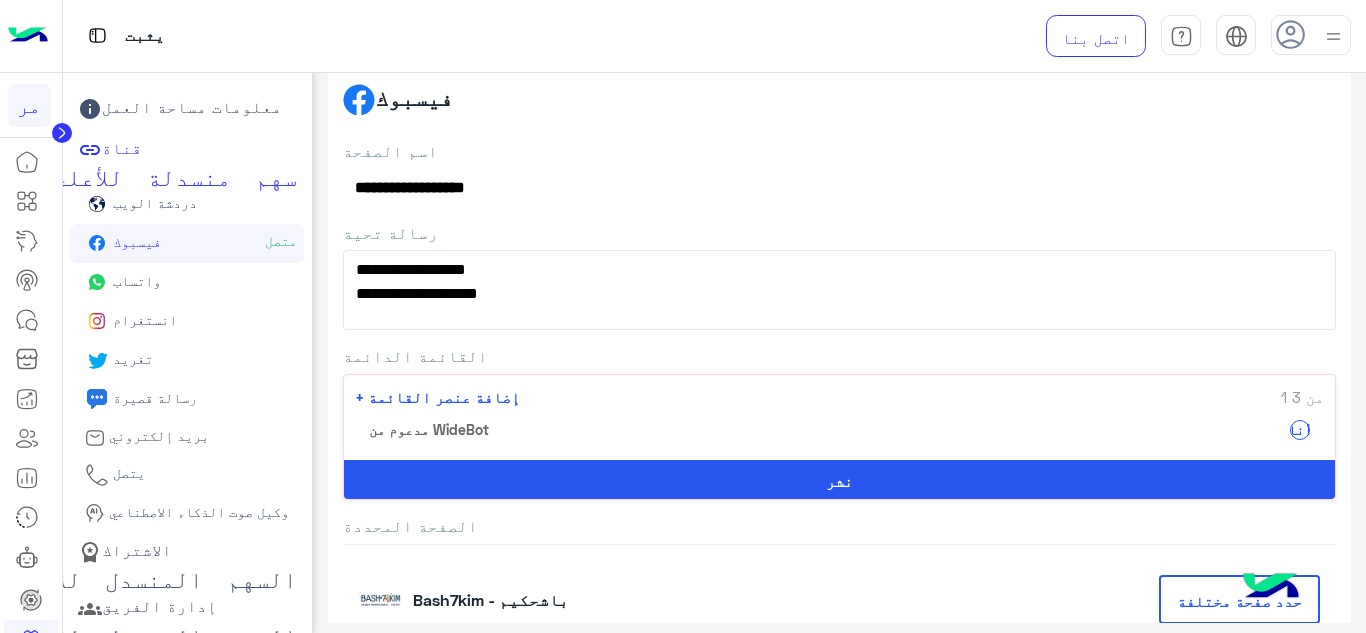 click on "**********" at bounding box center [840, 290] 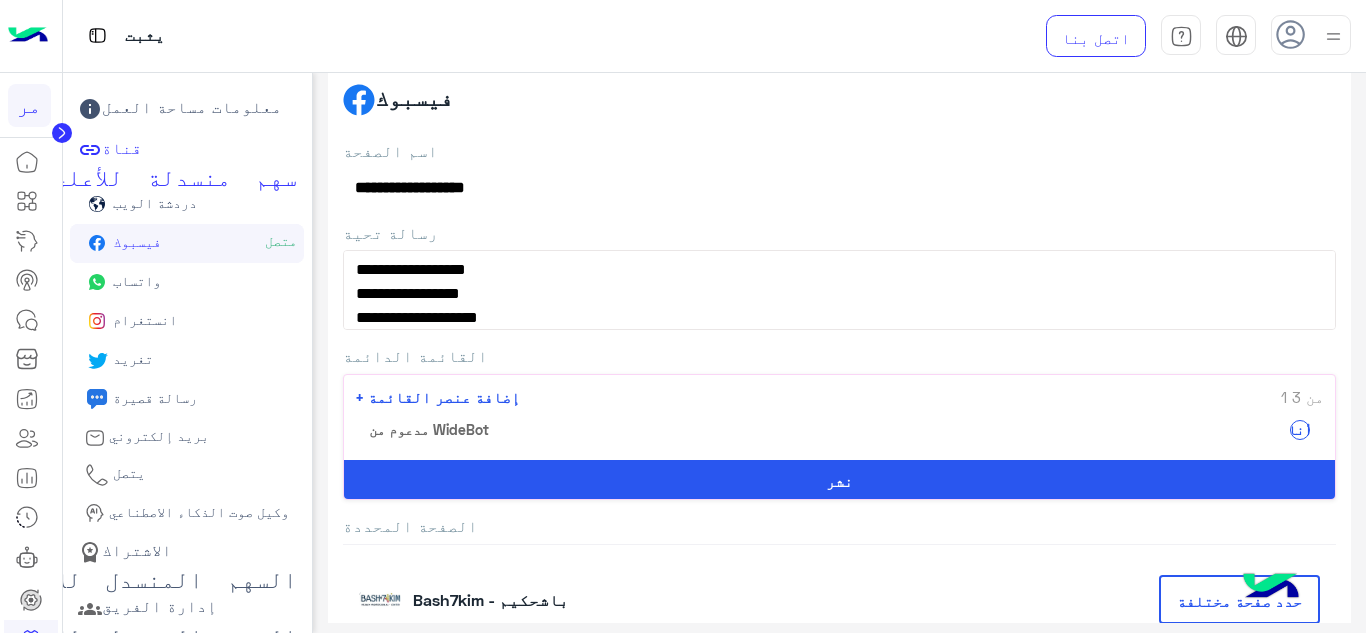 scroll, scrollTop: 122, scrollLeft: 0, axis: vertical 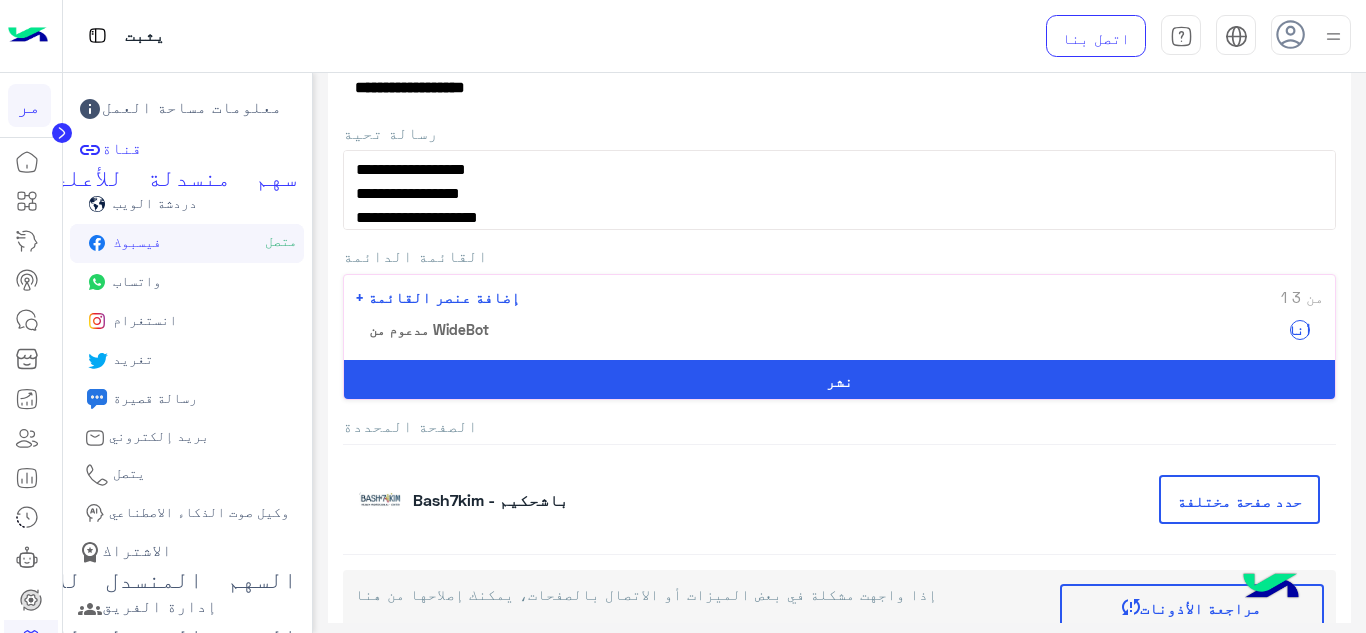 click on "**********" at bounding box center [840, 190] 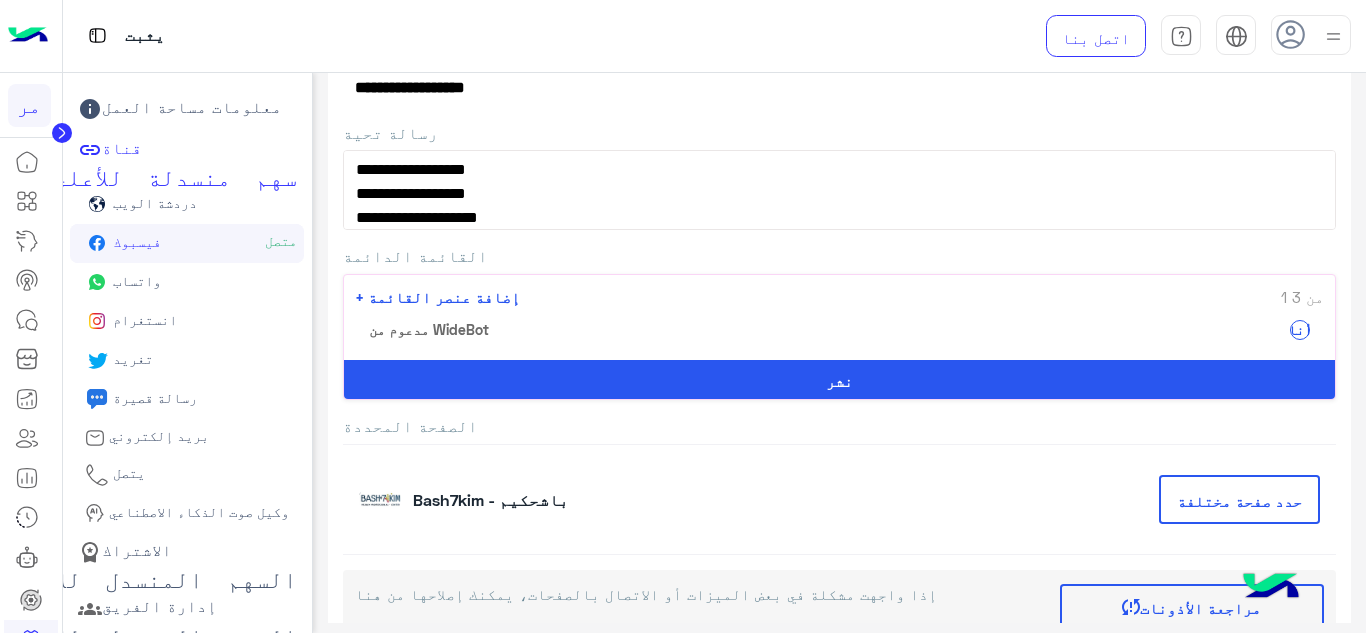 click on "**********" at bounding box center (840, 190) 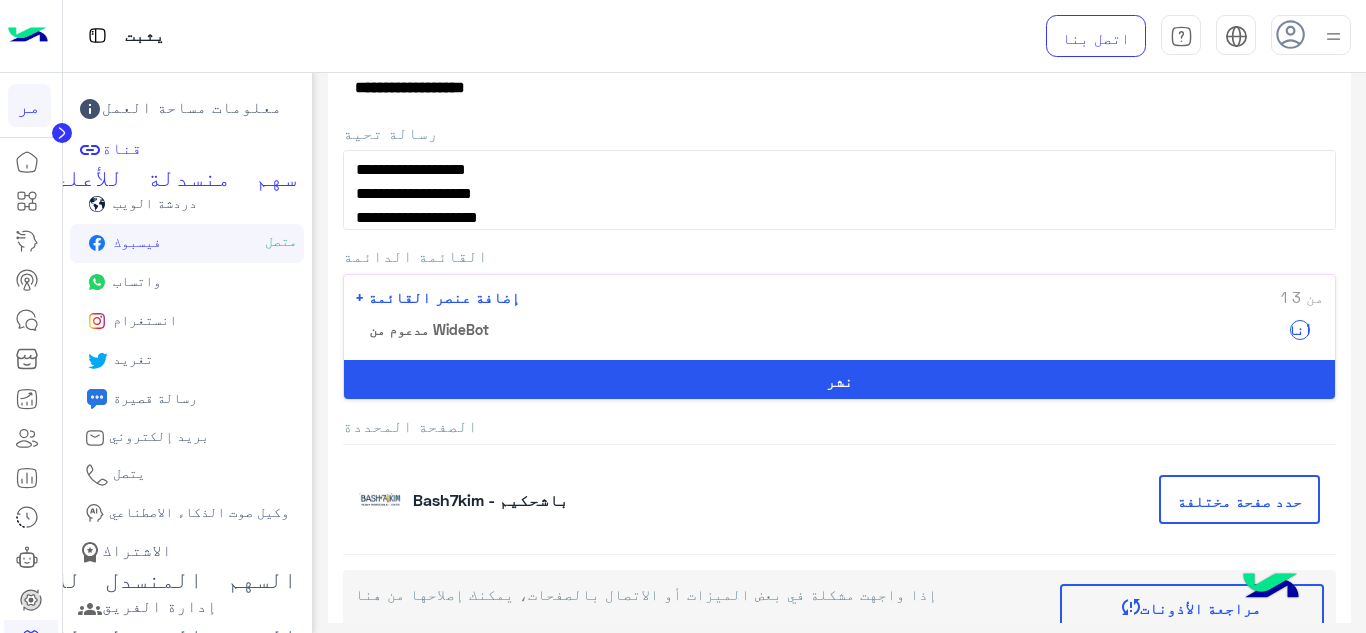 type on "**********" 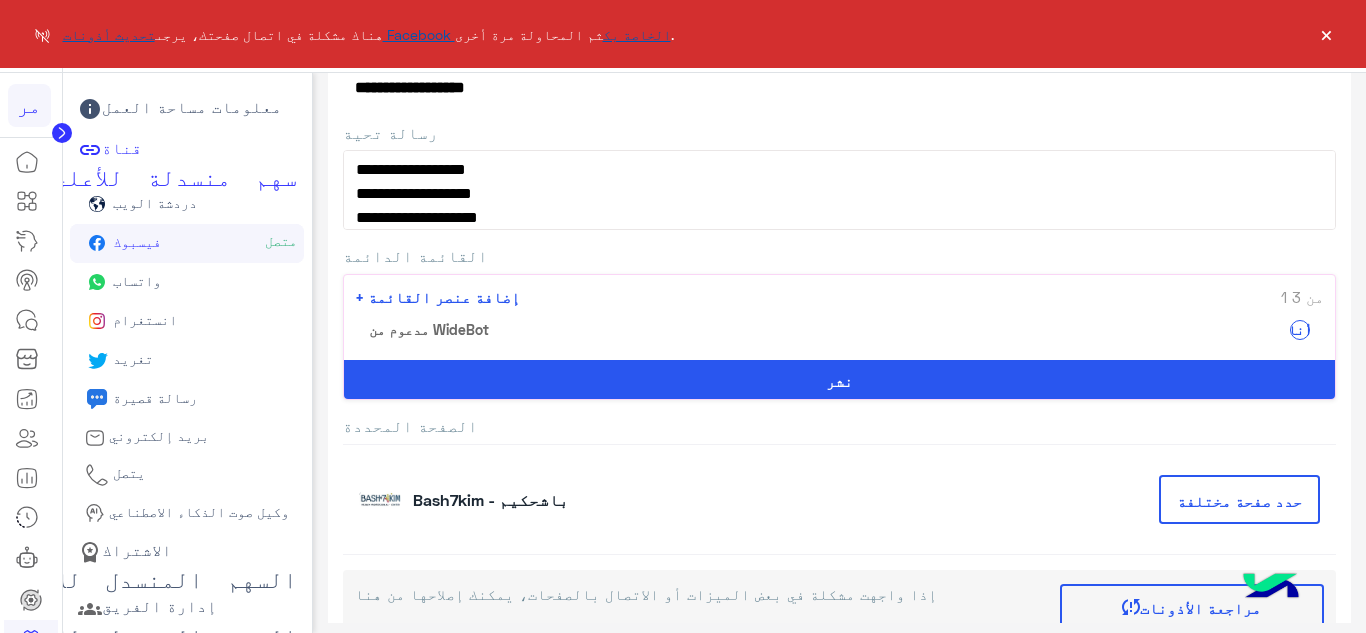 click on "تحديث أذونات Facebook الخاصة بك" 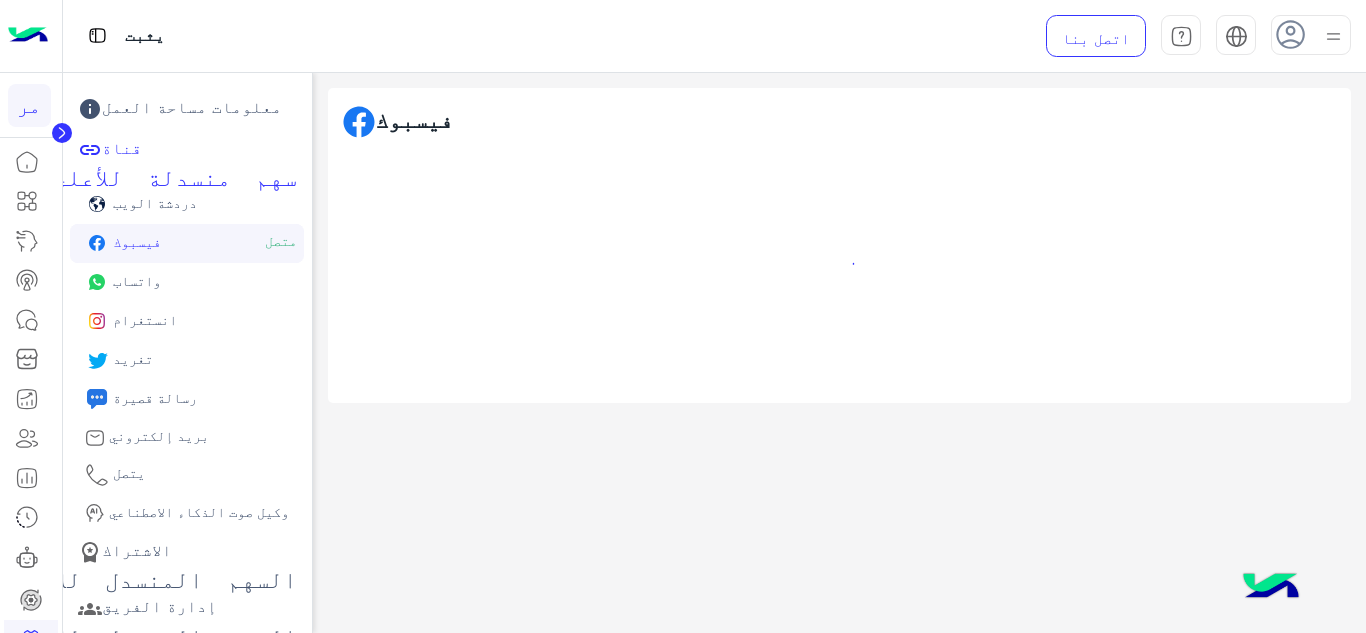 scroll, scrollTop: 0, scrollLeft: 0, axis: both 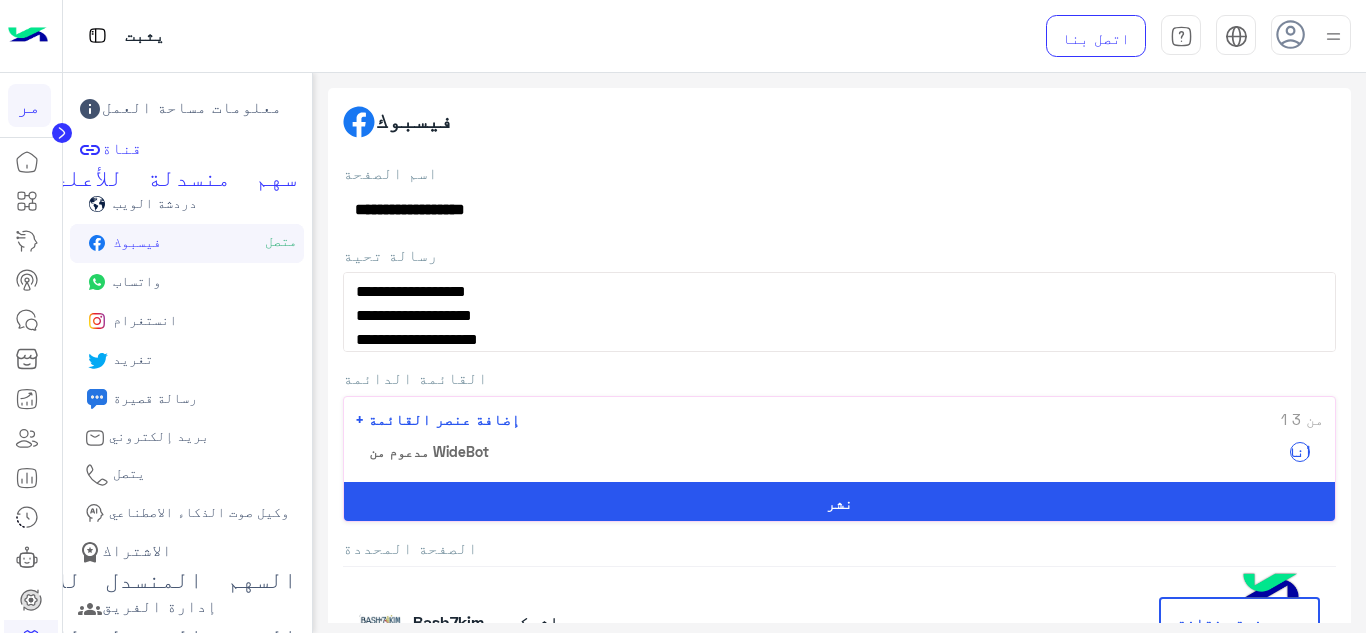 click on "نشر" 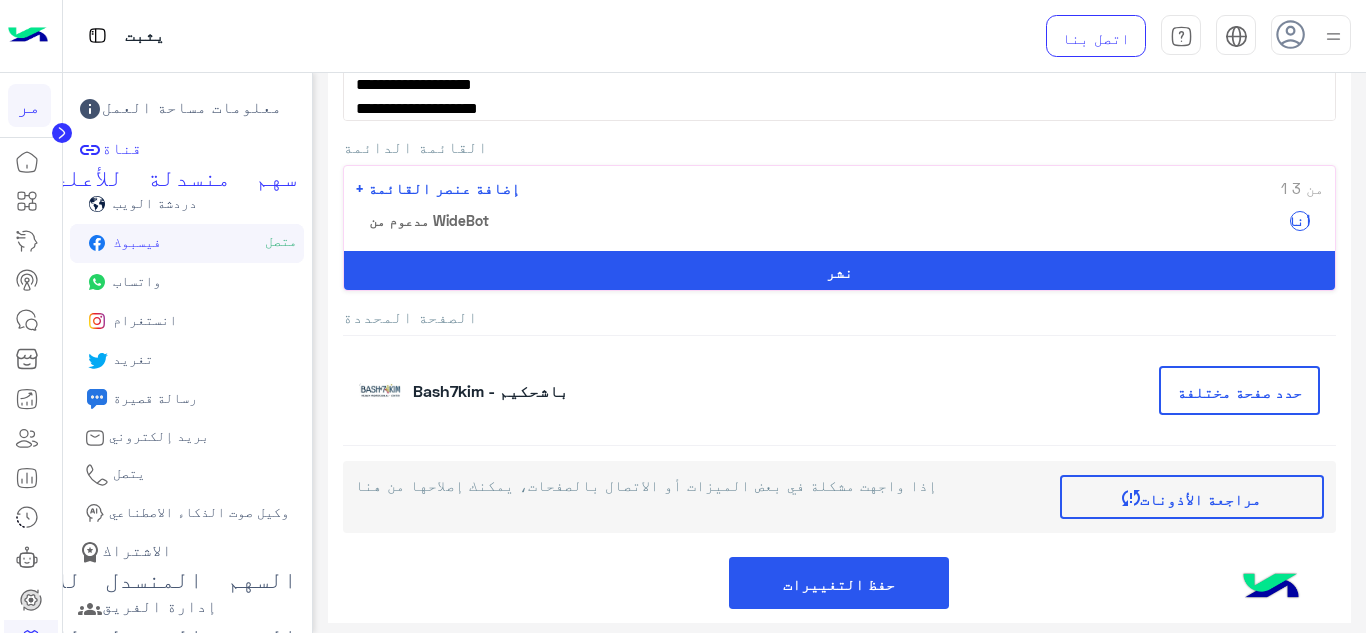 scroll, scrollTop: 300, scrollLeft: 0, axis: vertical 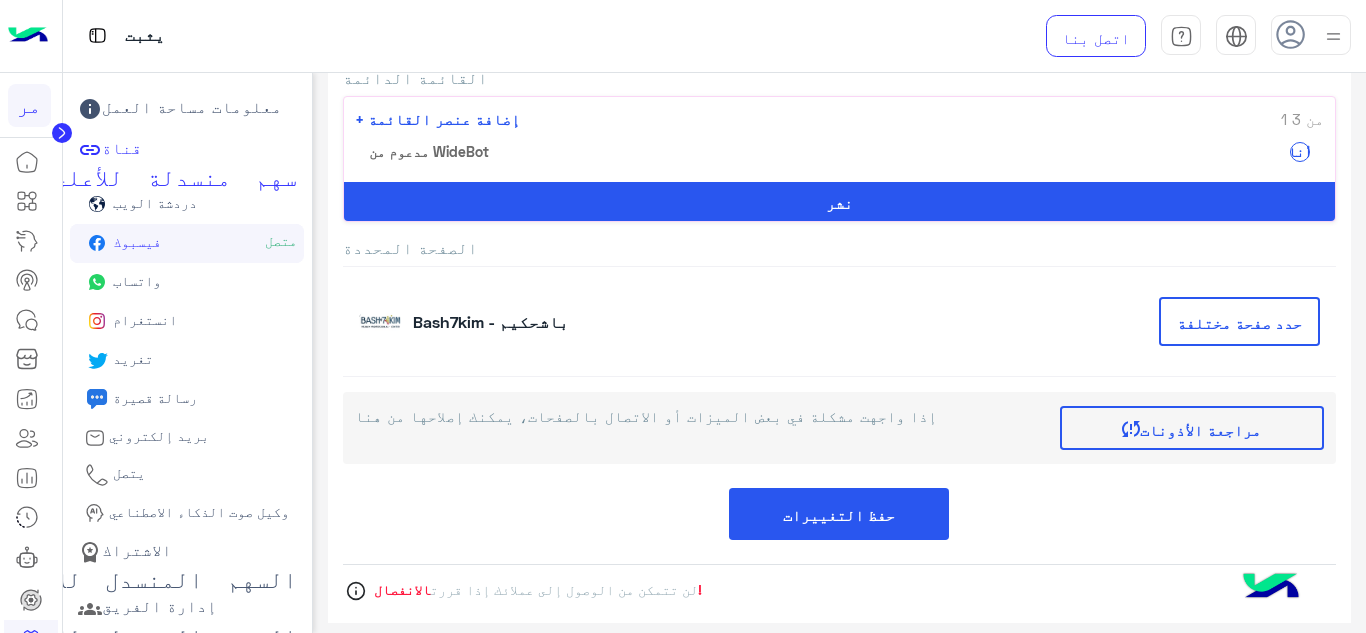 click on "حفظ التغييرات" 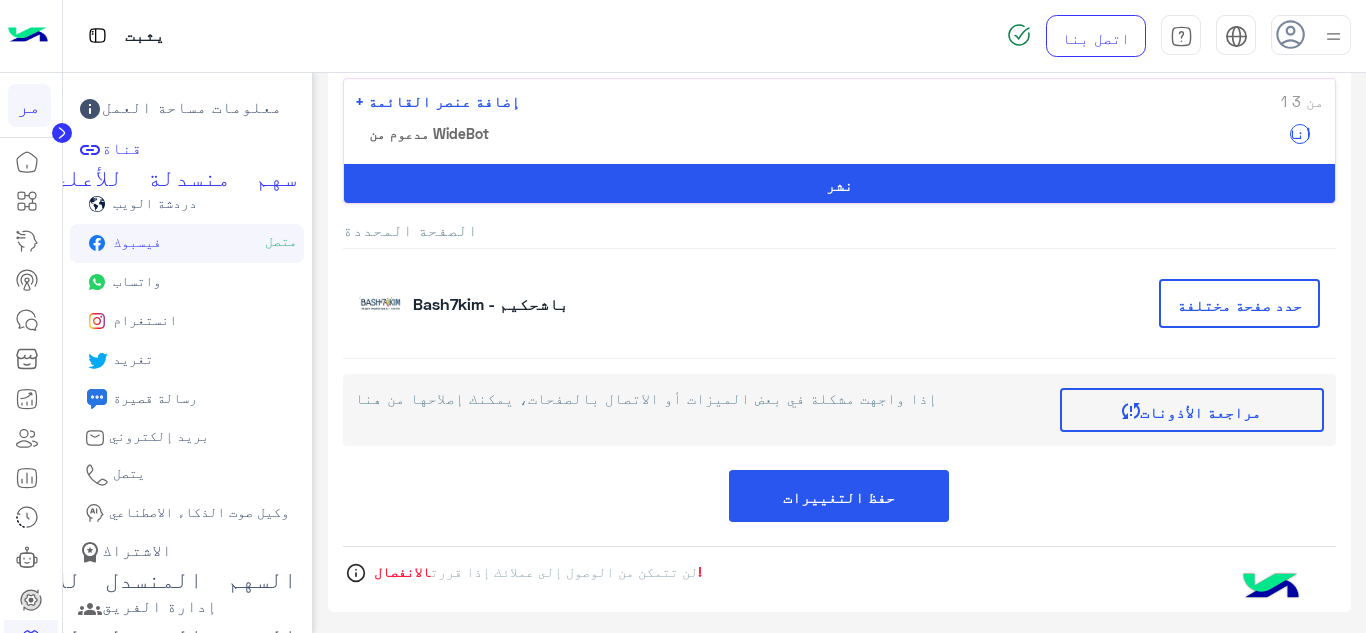 scroll, scrollTop: 321, scrollLeft: 0, axis: vertical 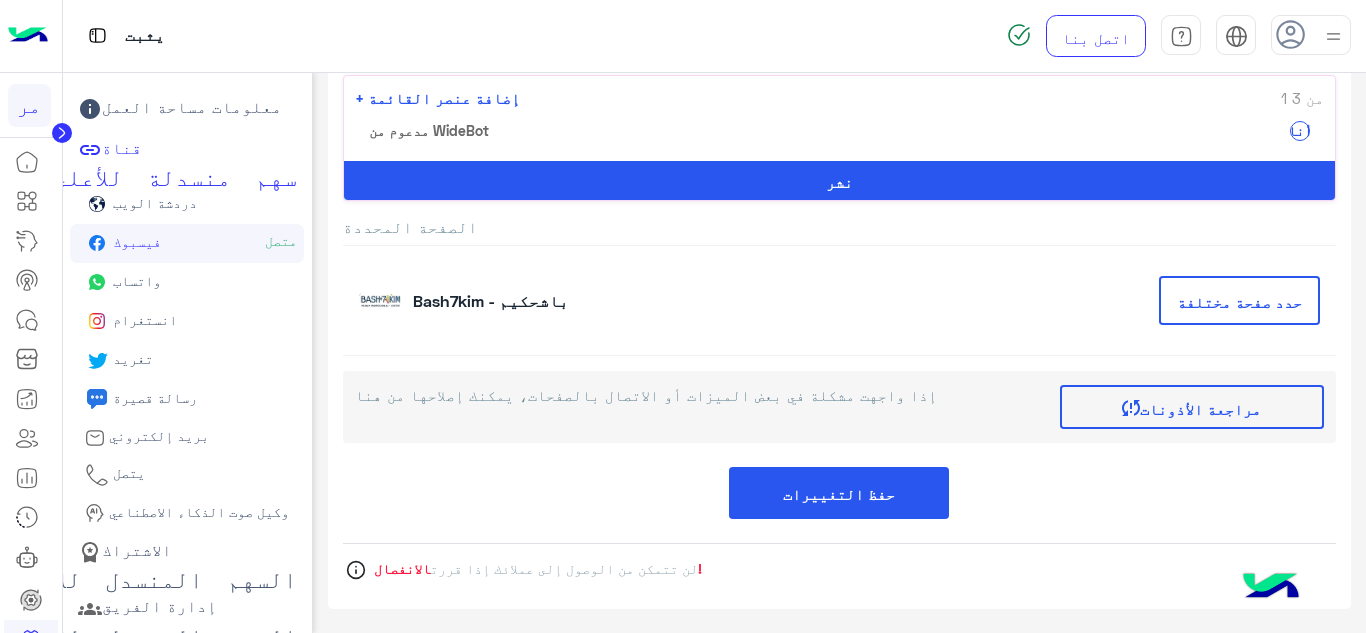 click on "حفظ التغييرات" 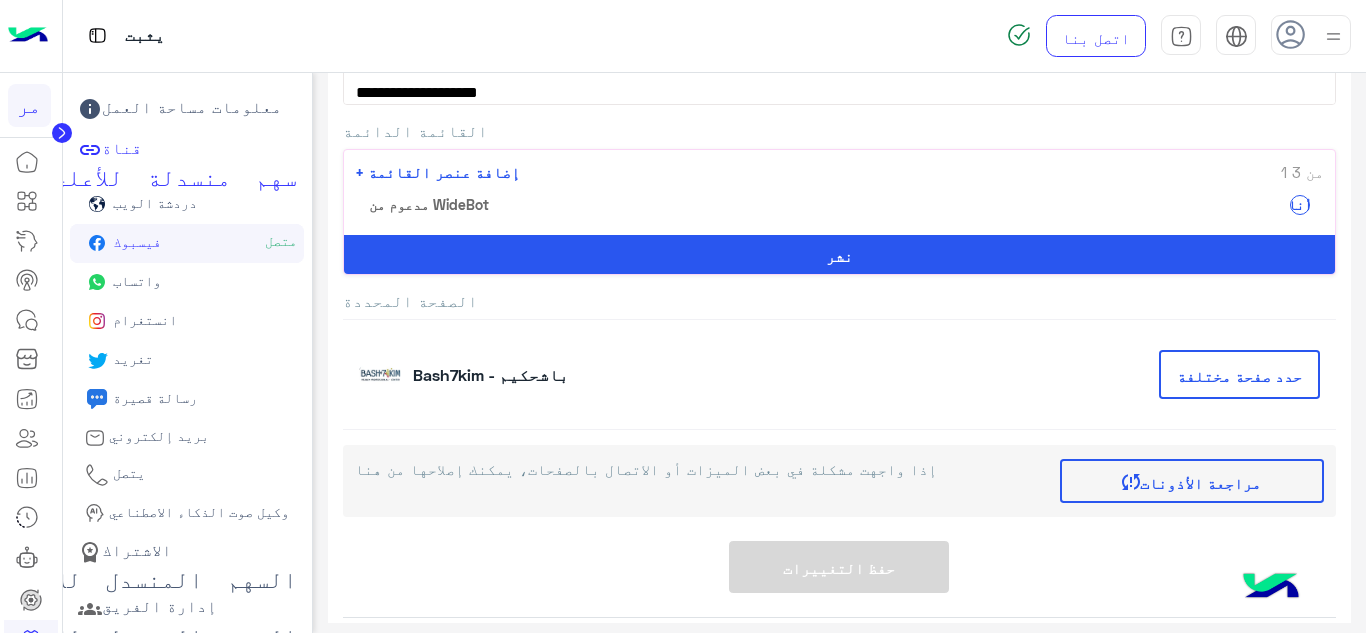 scroll, scrollTop: 0, scrollLeft: 0, axis: both 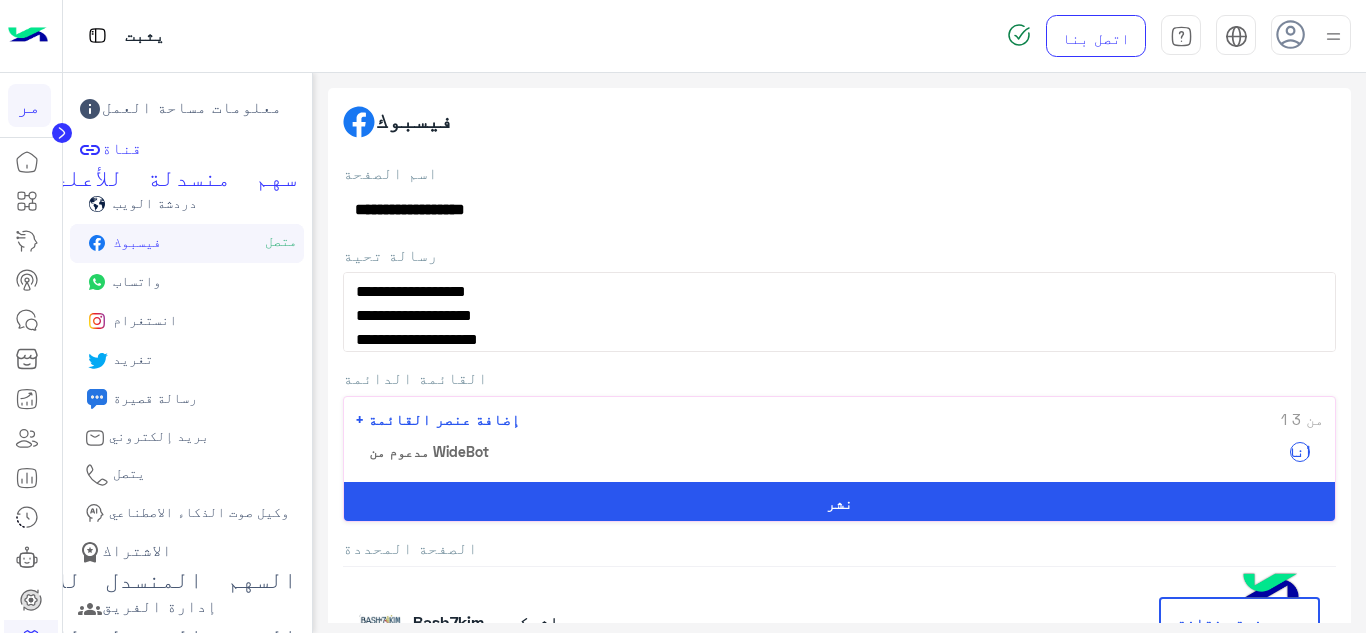 click on "واتساب" 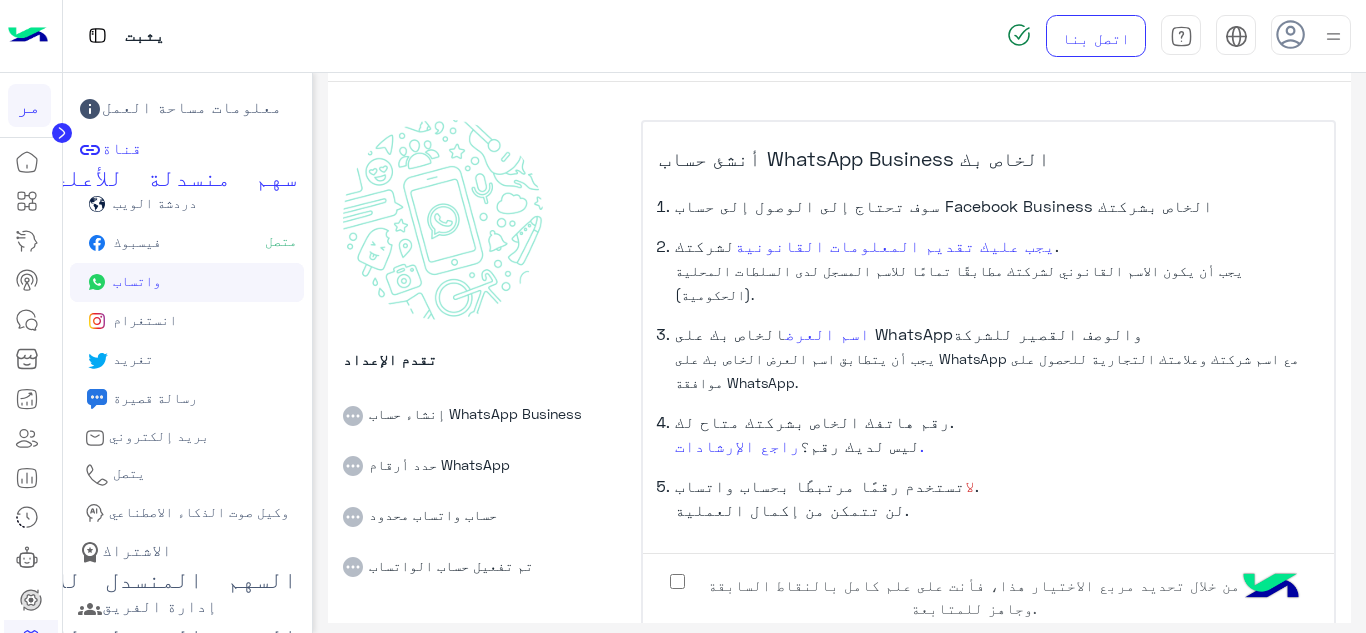 scroll, scrollTop: 122, scrollLeft: 0, axis: vertical 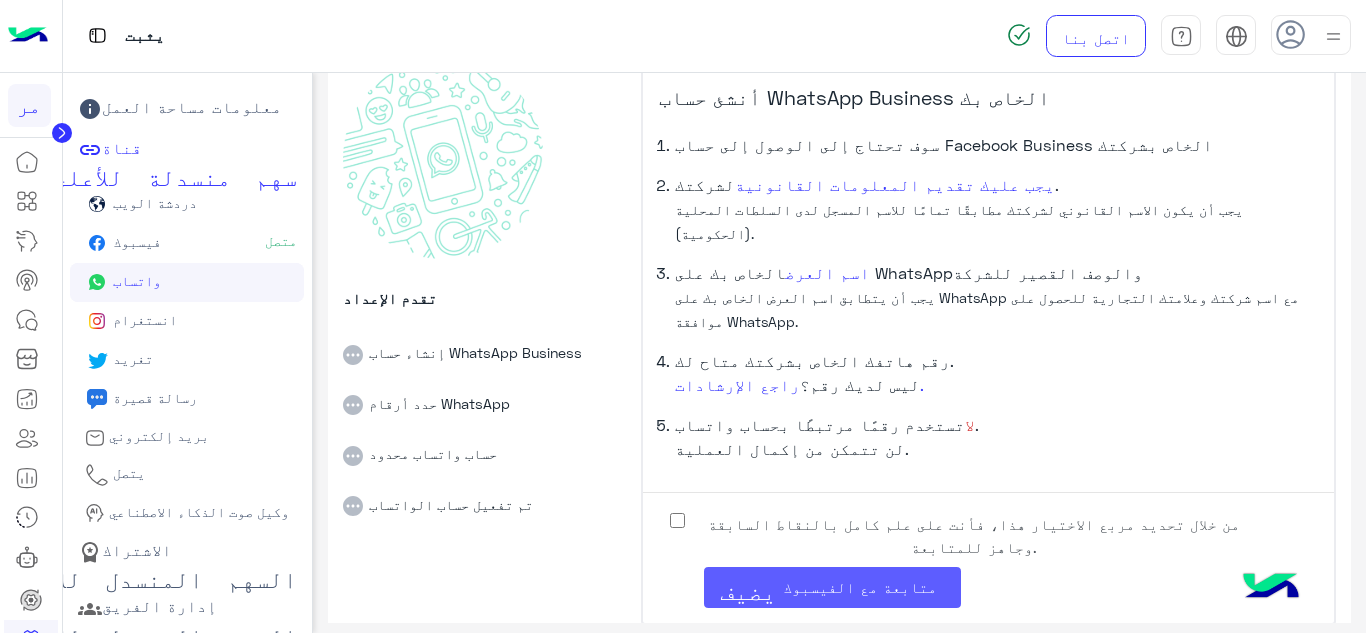 click on "يضيف متابعة مع الفيسبوك" at bounding box center (832, 587) 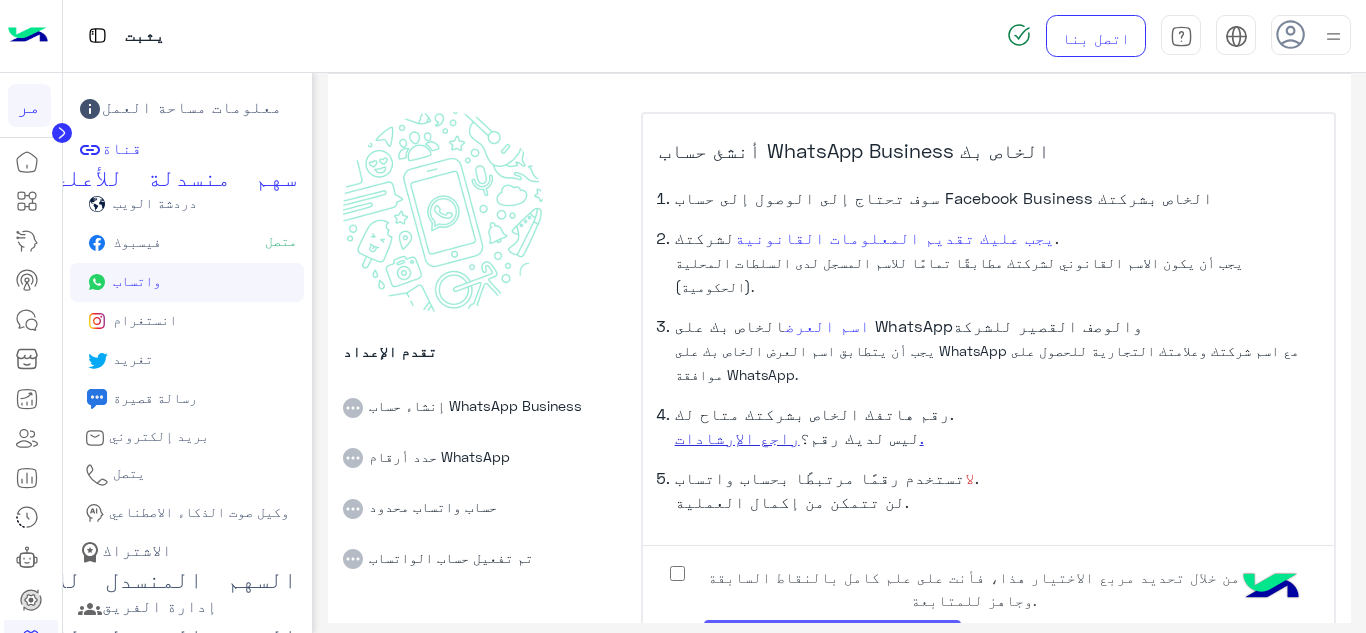 scroll, scrollTop: 122, scrollLeft: 0, axis: vertical 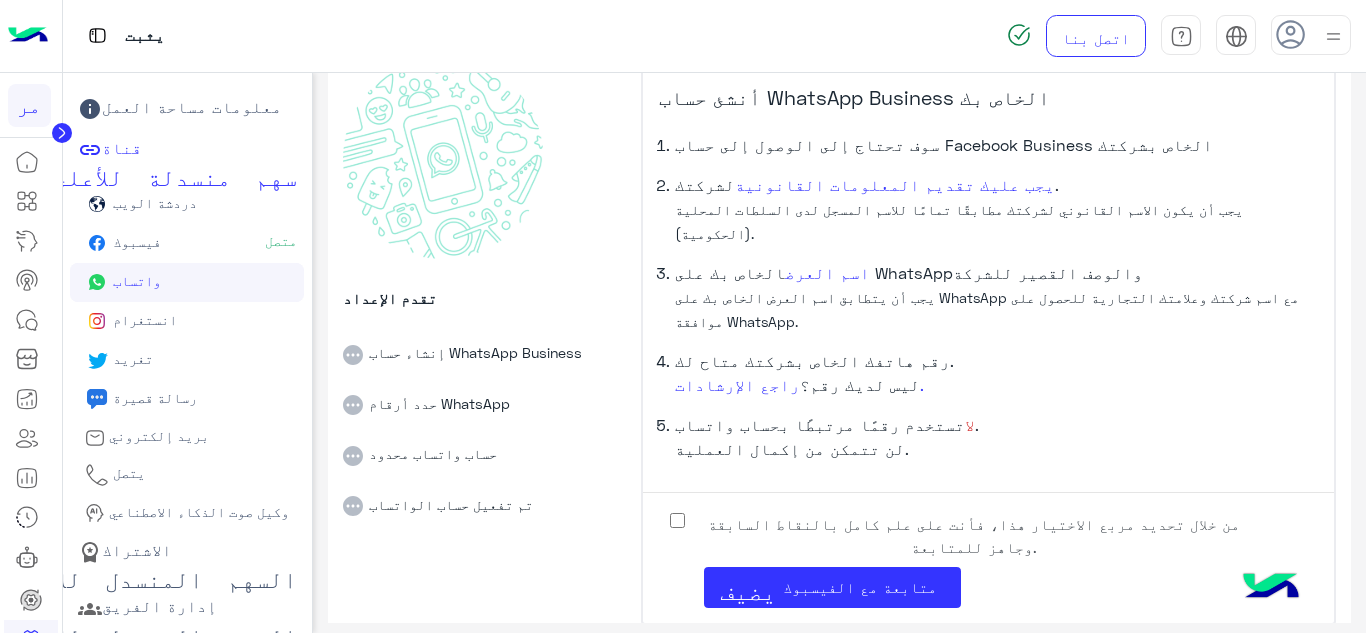 click on "واتساب" 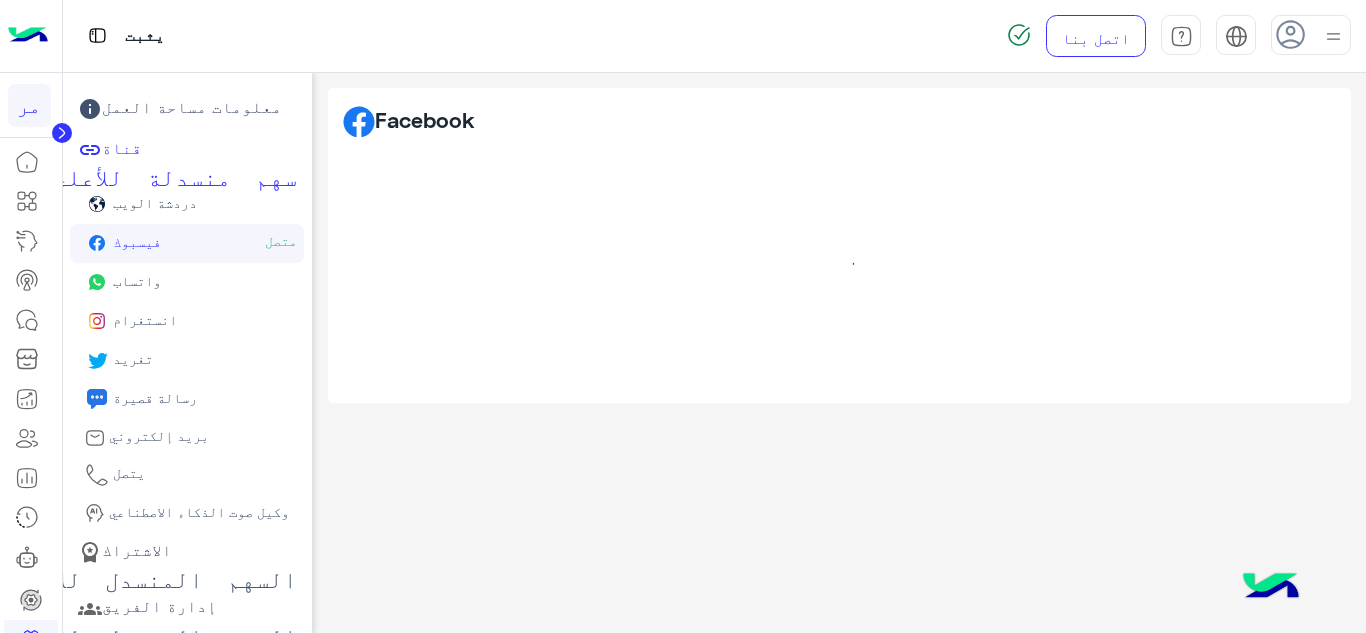 scroll, scrollTop: 0, scrollLeft: 0, axis: both 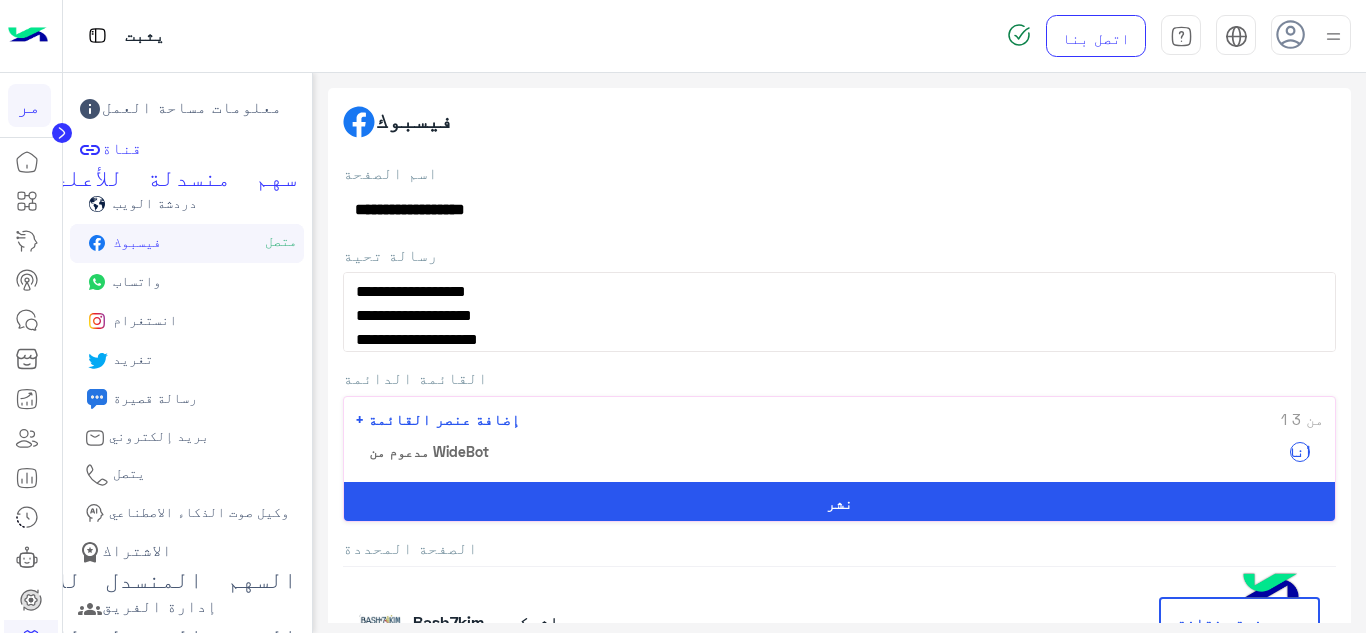 click on "نشر" 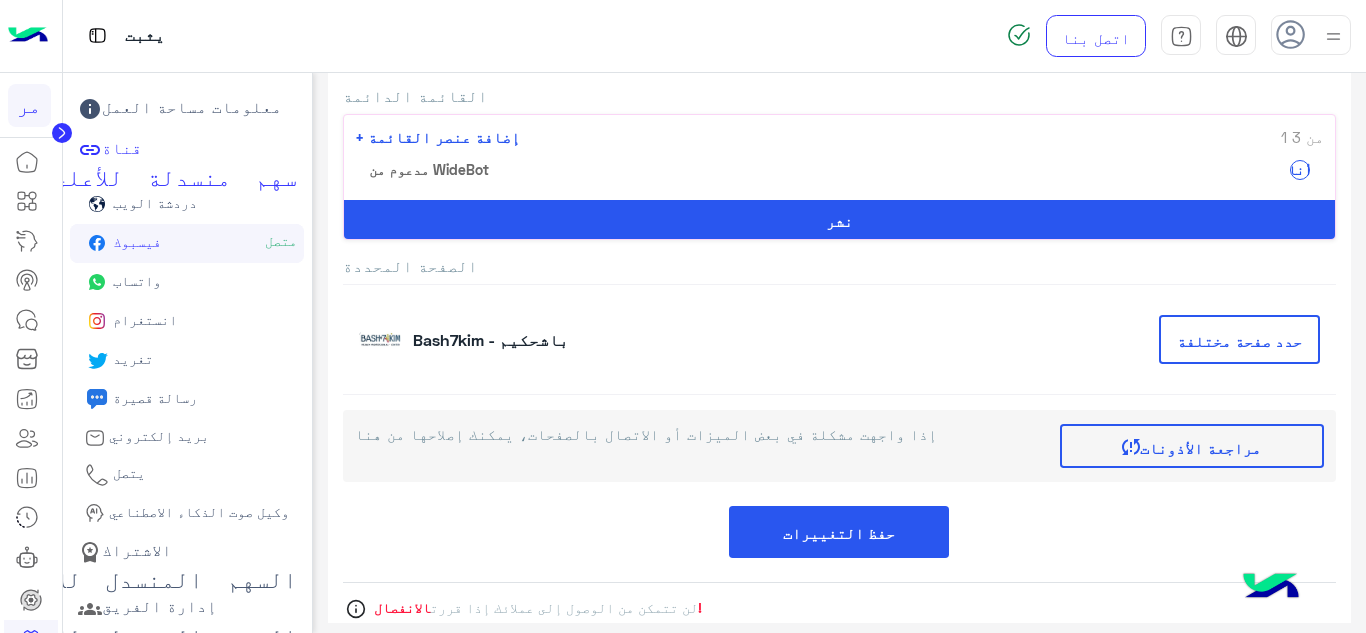 scroll, scrollTop: 321, scrollLeft: 0, axis: vertical 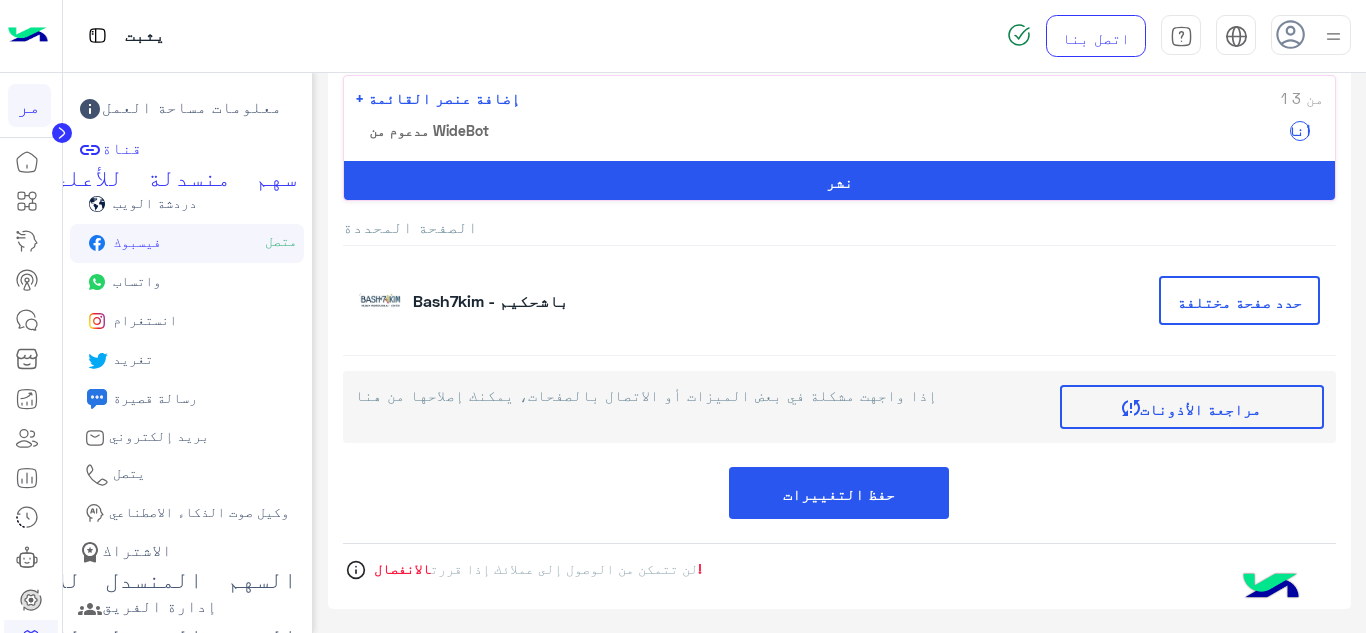 click on "حفظ التغييرات" 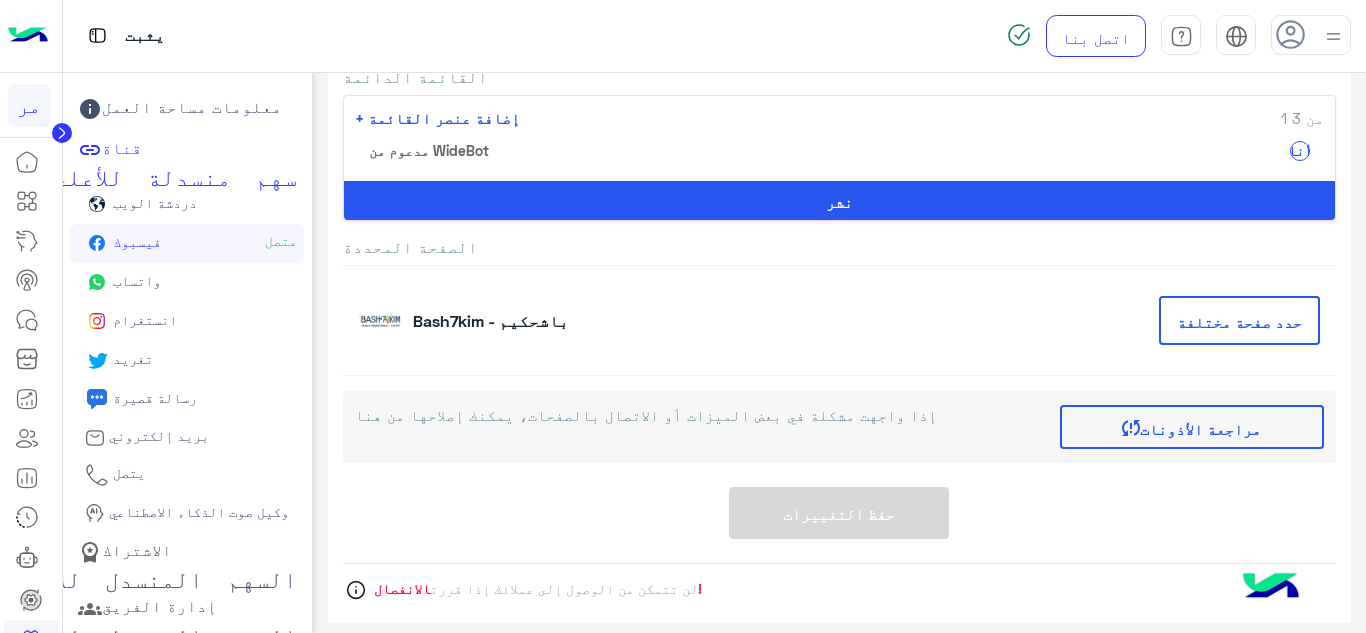 scroll, scrollTop: 321, scrollLeft: 0, axis: vertical 